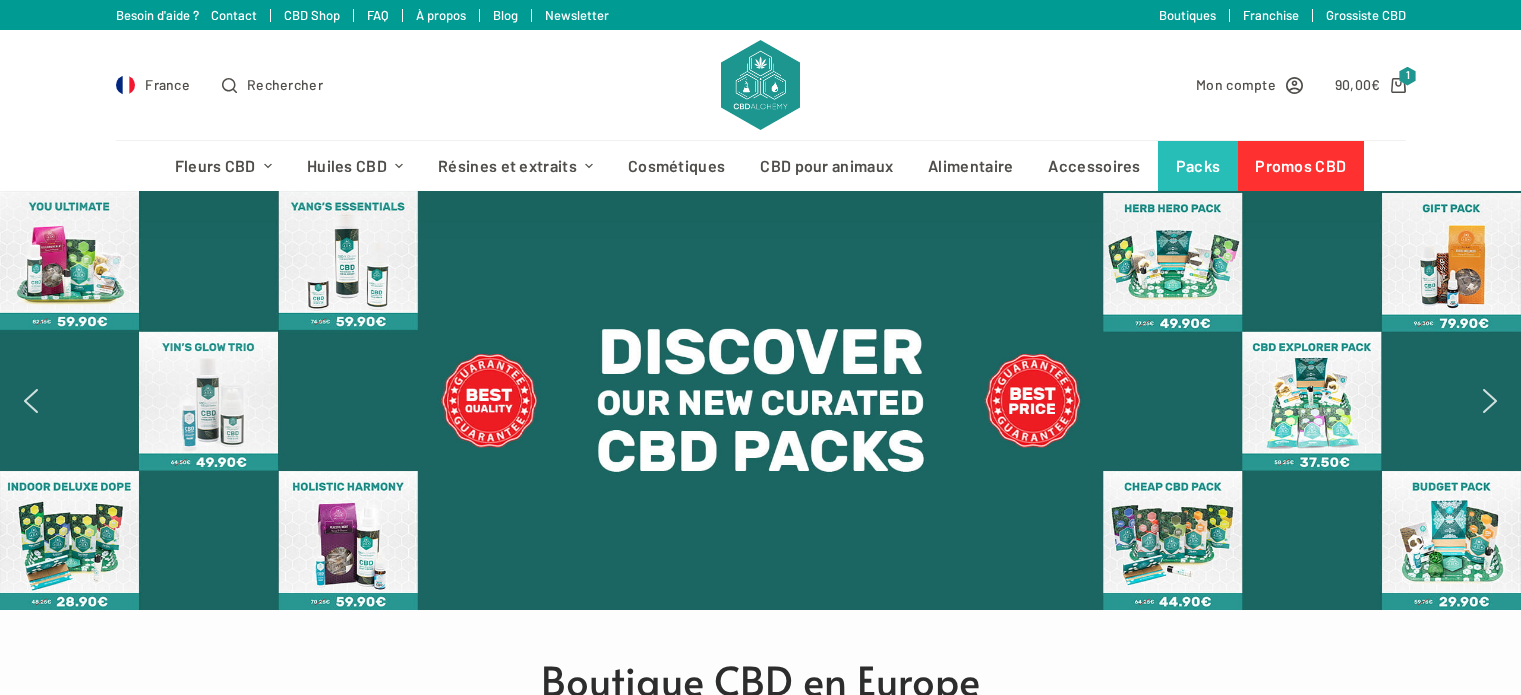 scroll, scrollTop: 0, scrollLeft: 0, axis: both 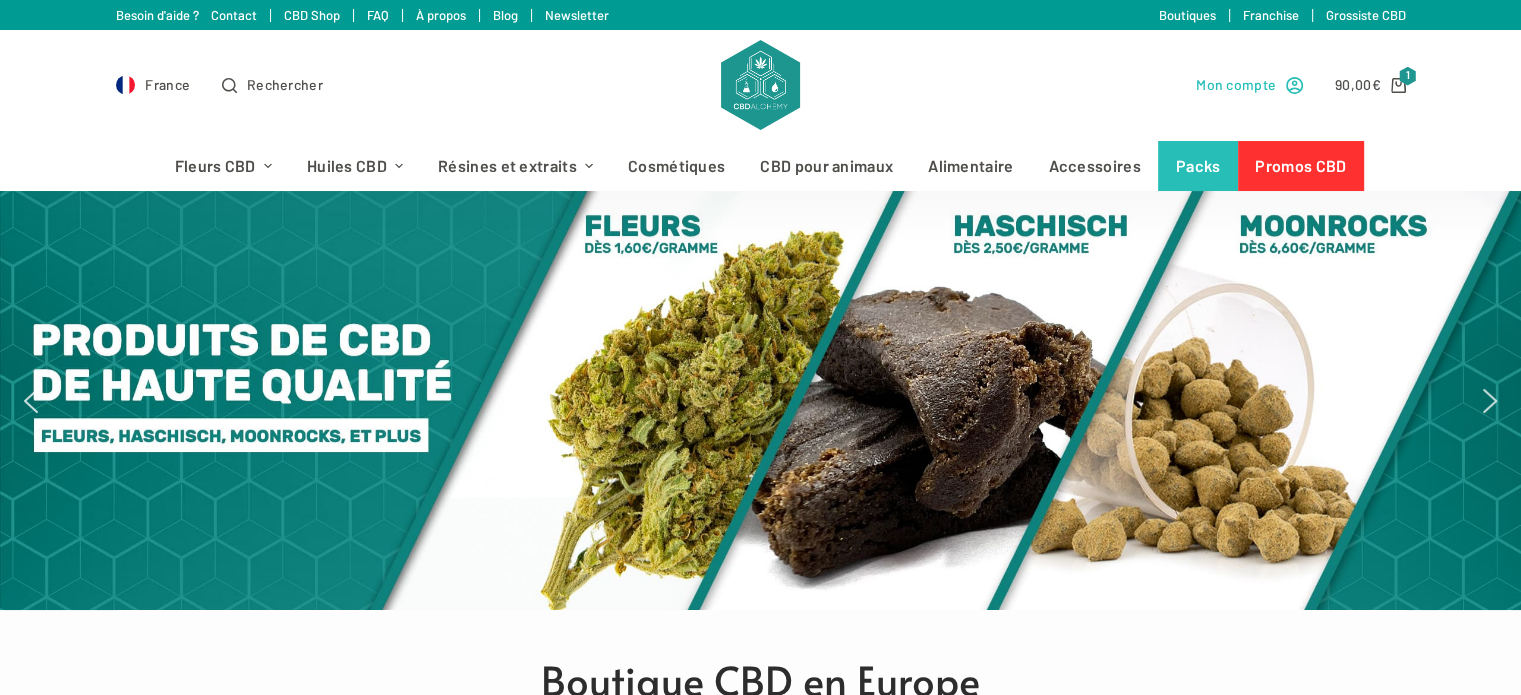 click 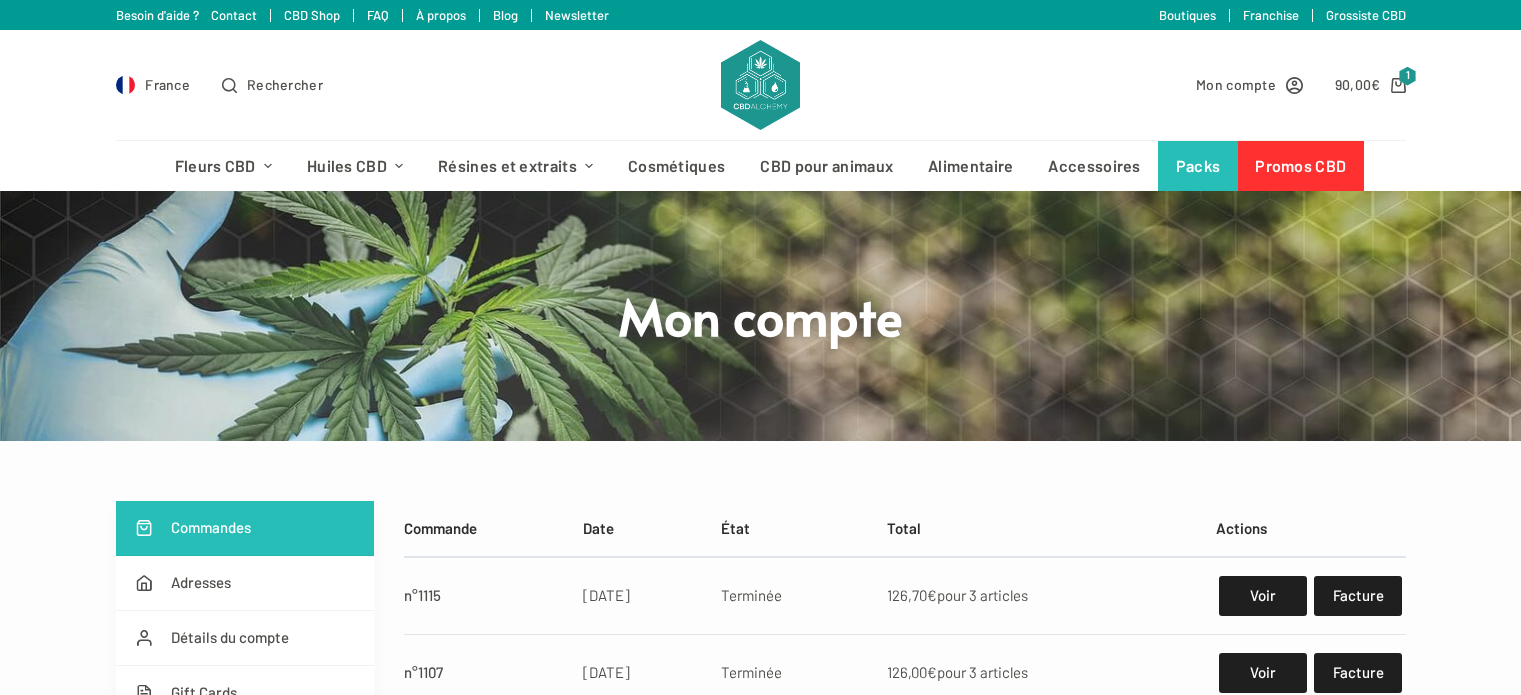 scroll, scrollTop: 0, scrollLeft: 0, axis: both 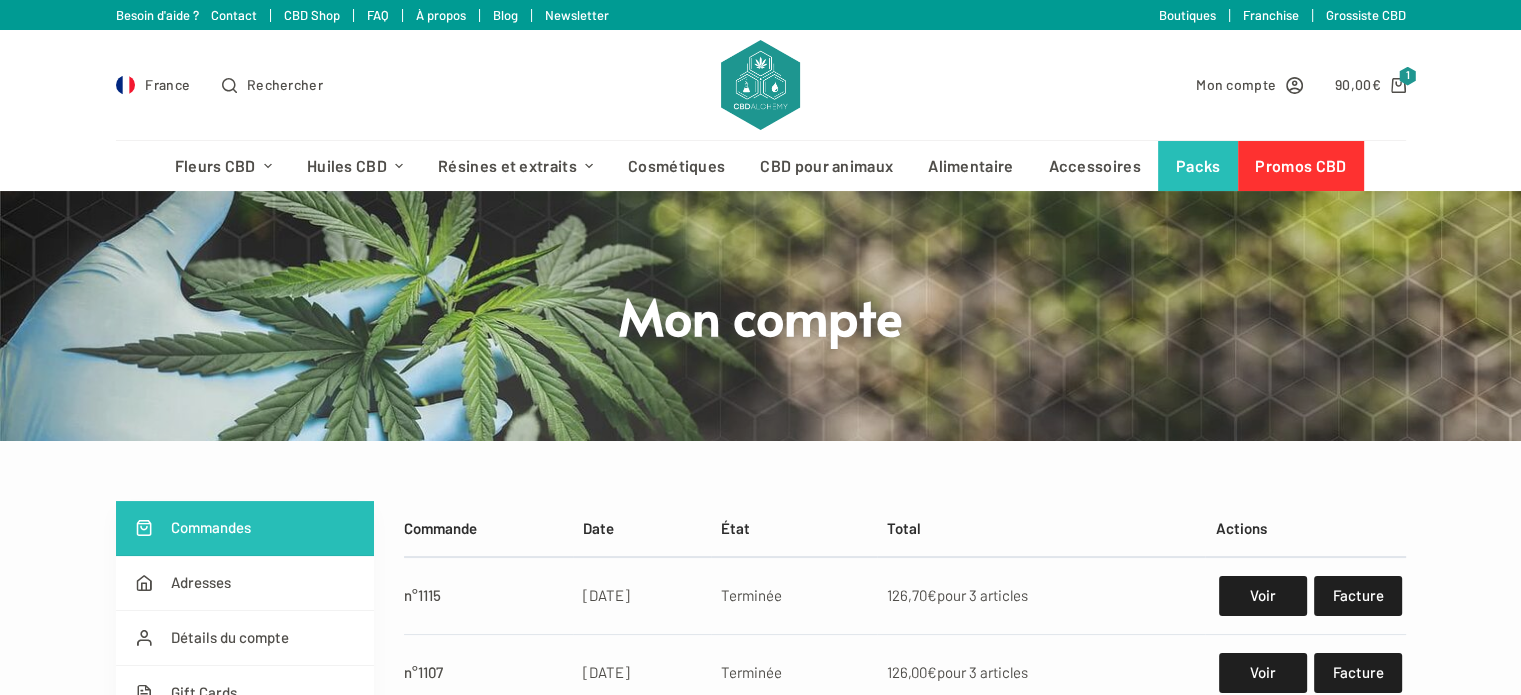 click on "Mon compte" at bounding box center (1236, 84) 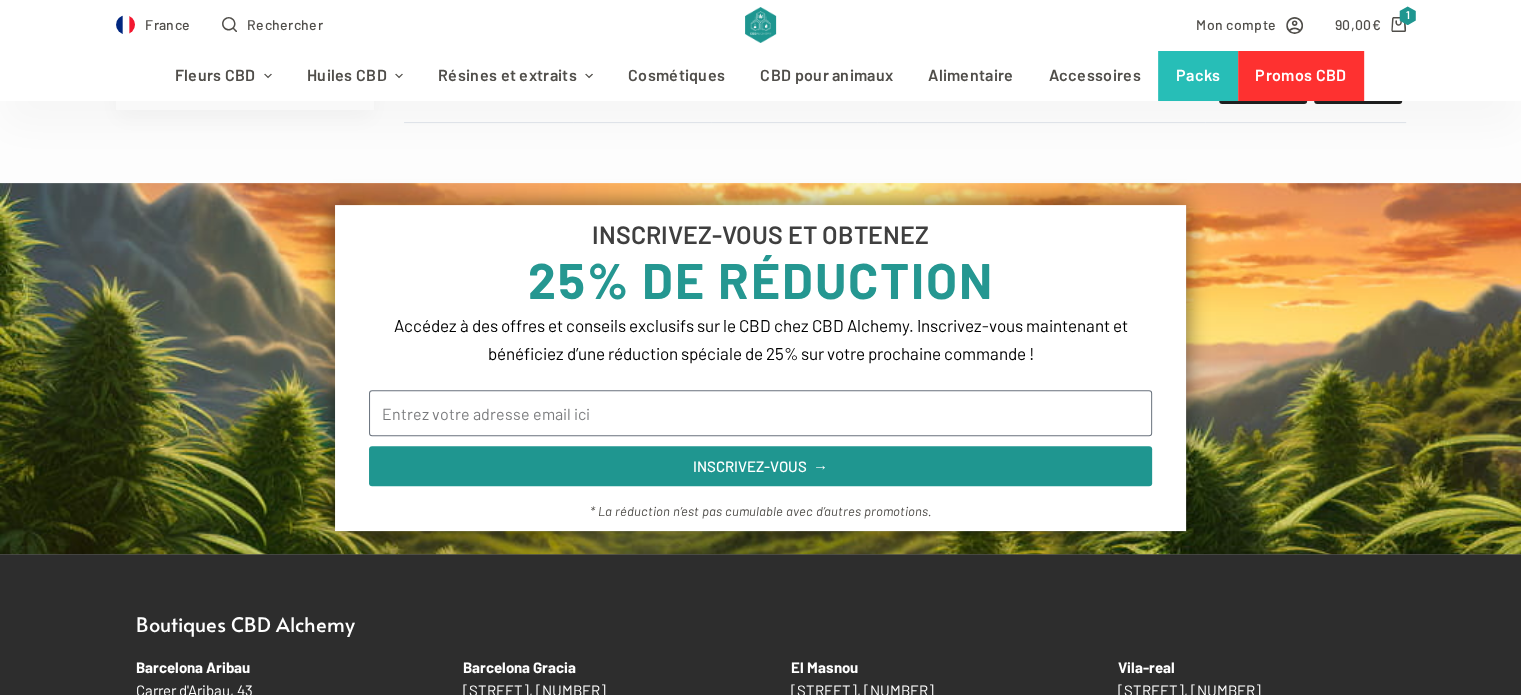 scroll, scrollTop: 500, scrollLeft: 0, axis: vertical 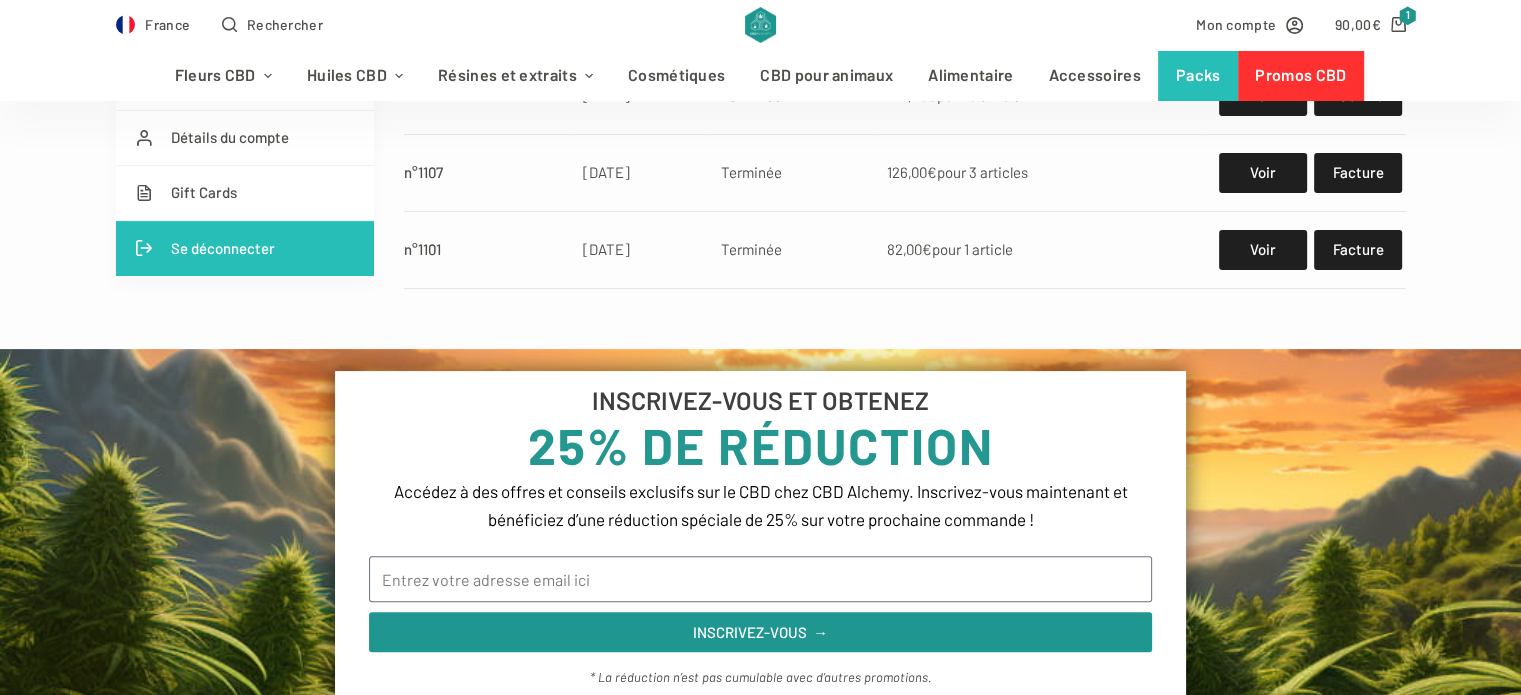 click on "Se déconnecter" at bounding box center (245, 248) 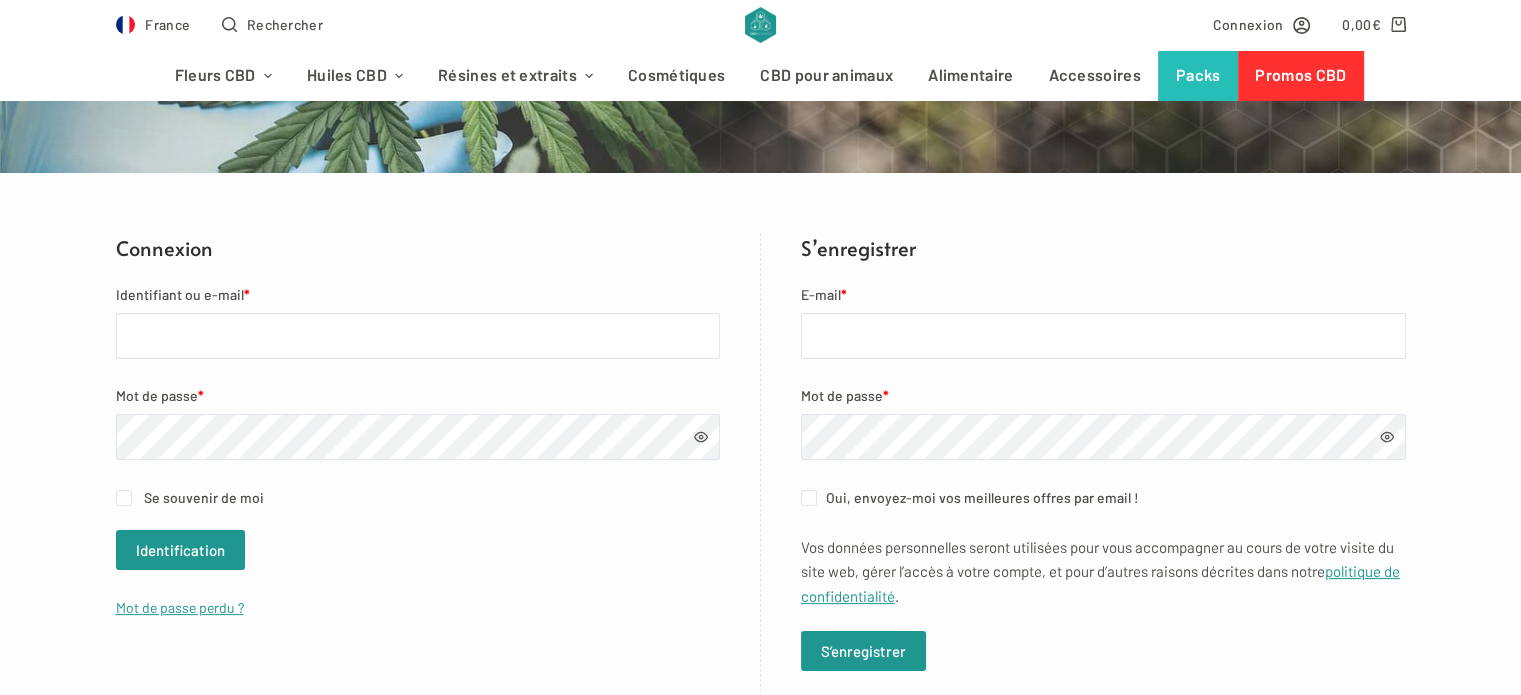scroll, scrollTop: 300, scrollLeft: 0, axis: vertical 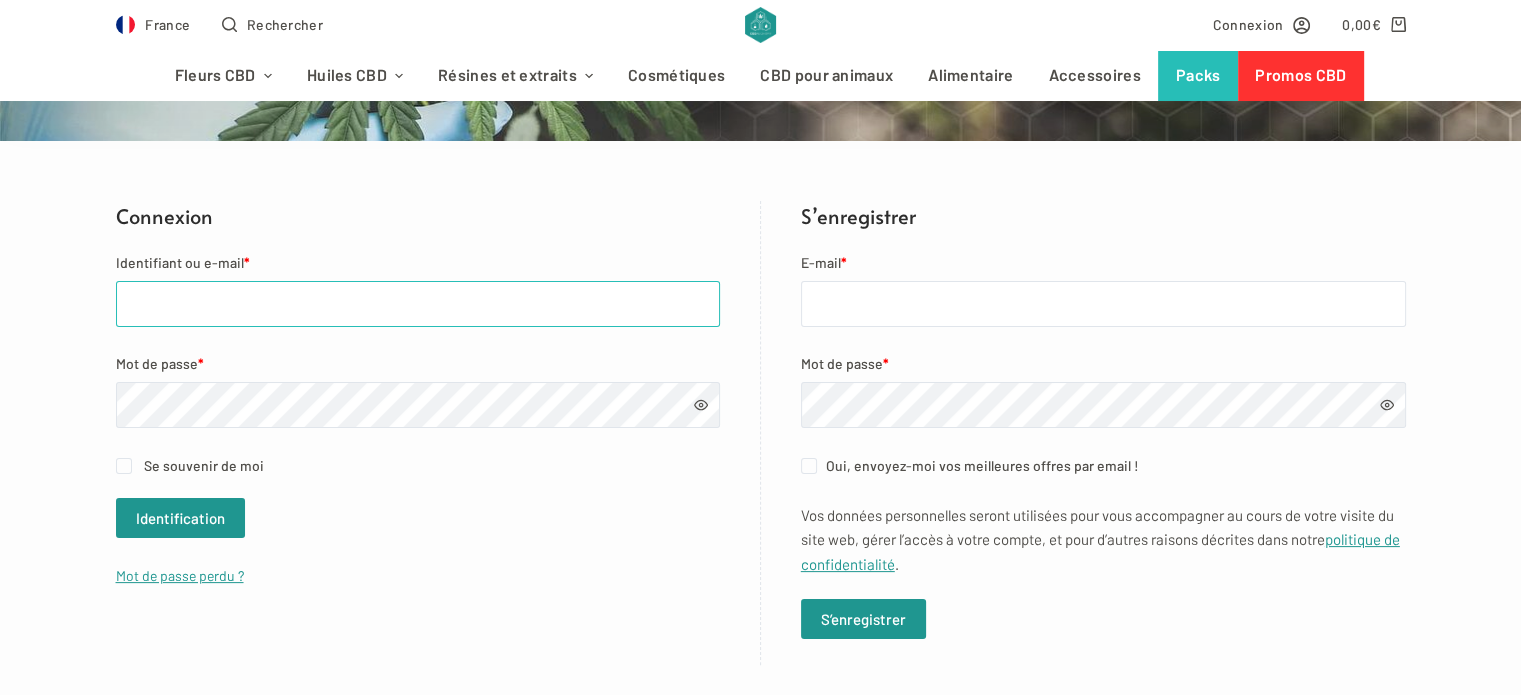 type on "davidgracia@free.fr" 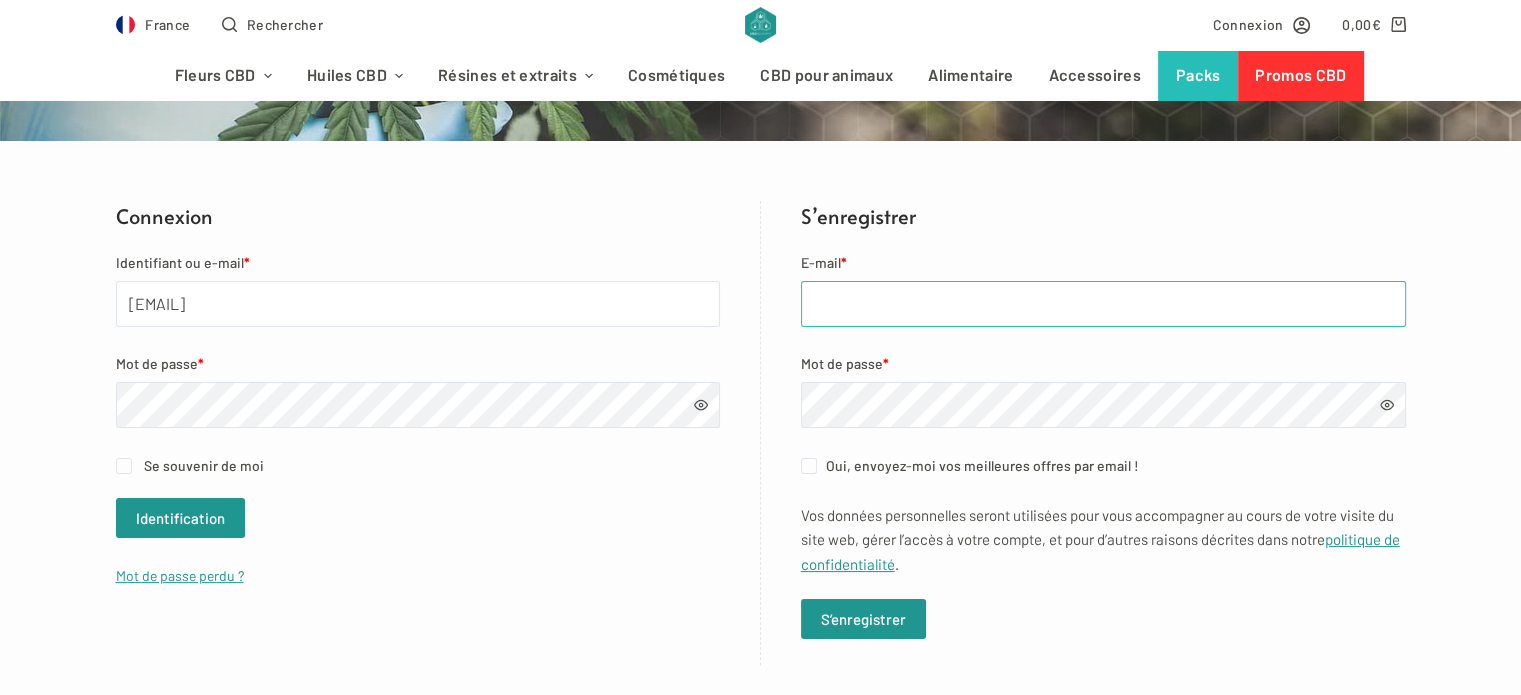 click on "E-mail  *" at bounding box center [1103, 304] 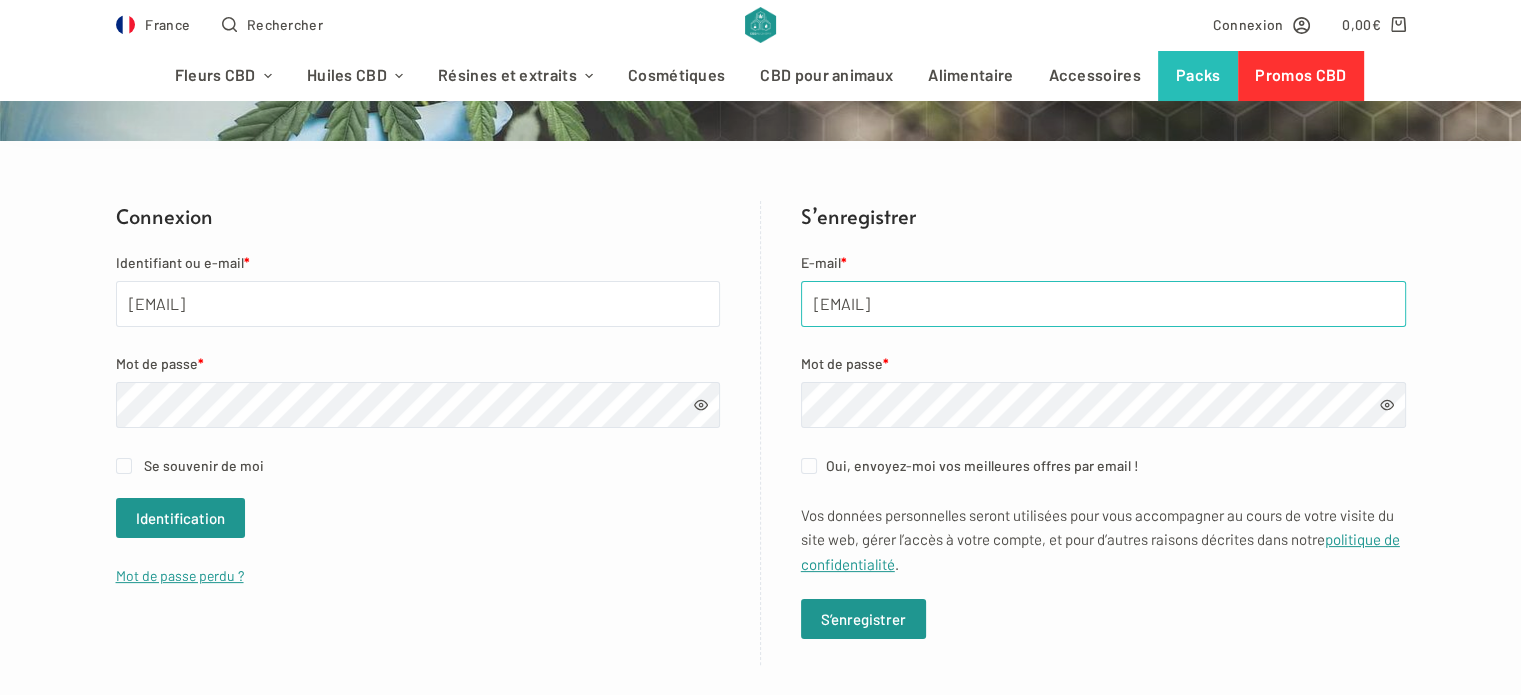 type on "[EMAIL]" 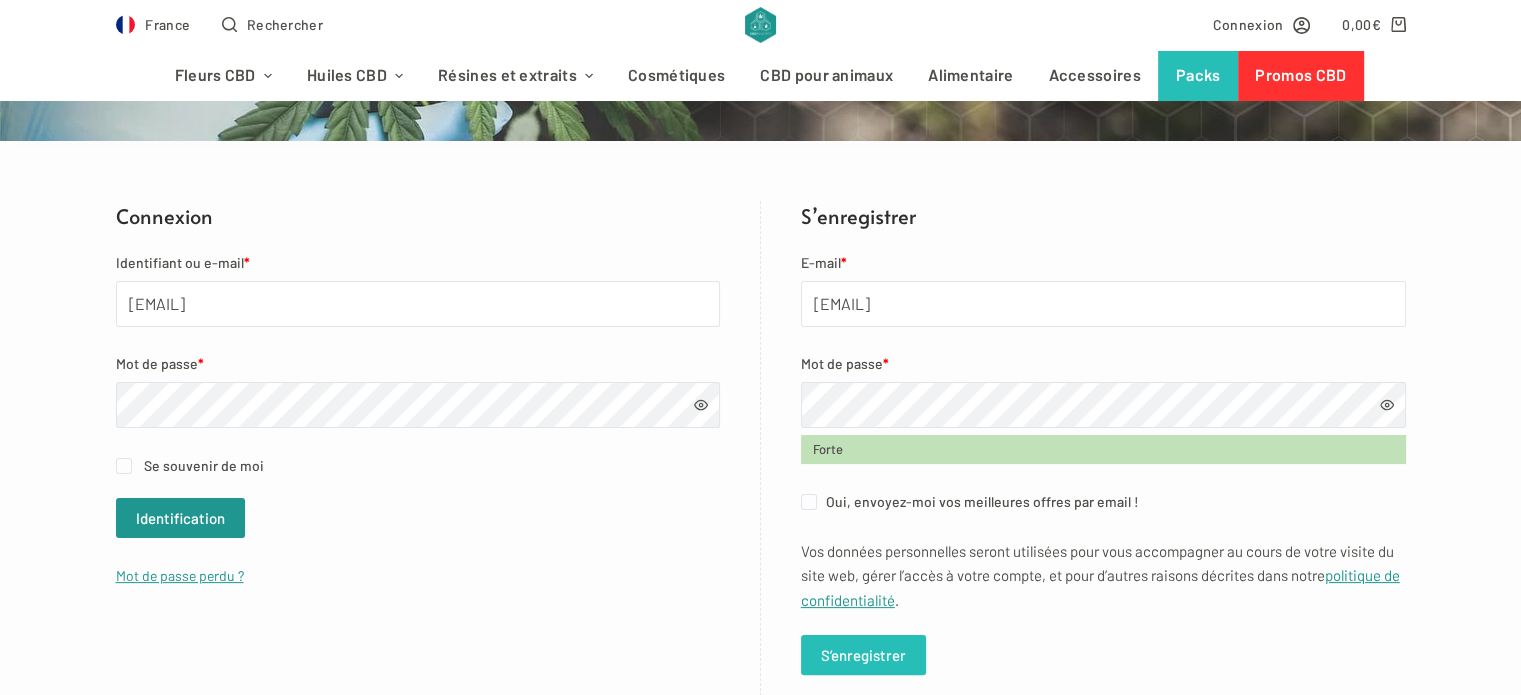 click on "S’enregistrer" at bounding box center (863, 655) 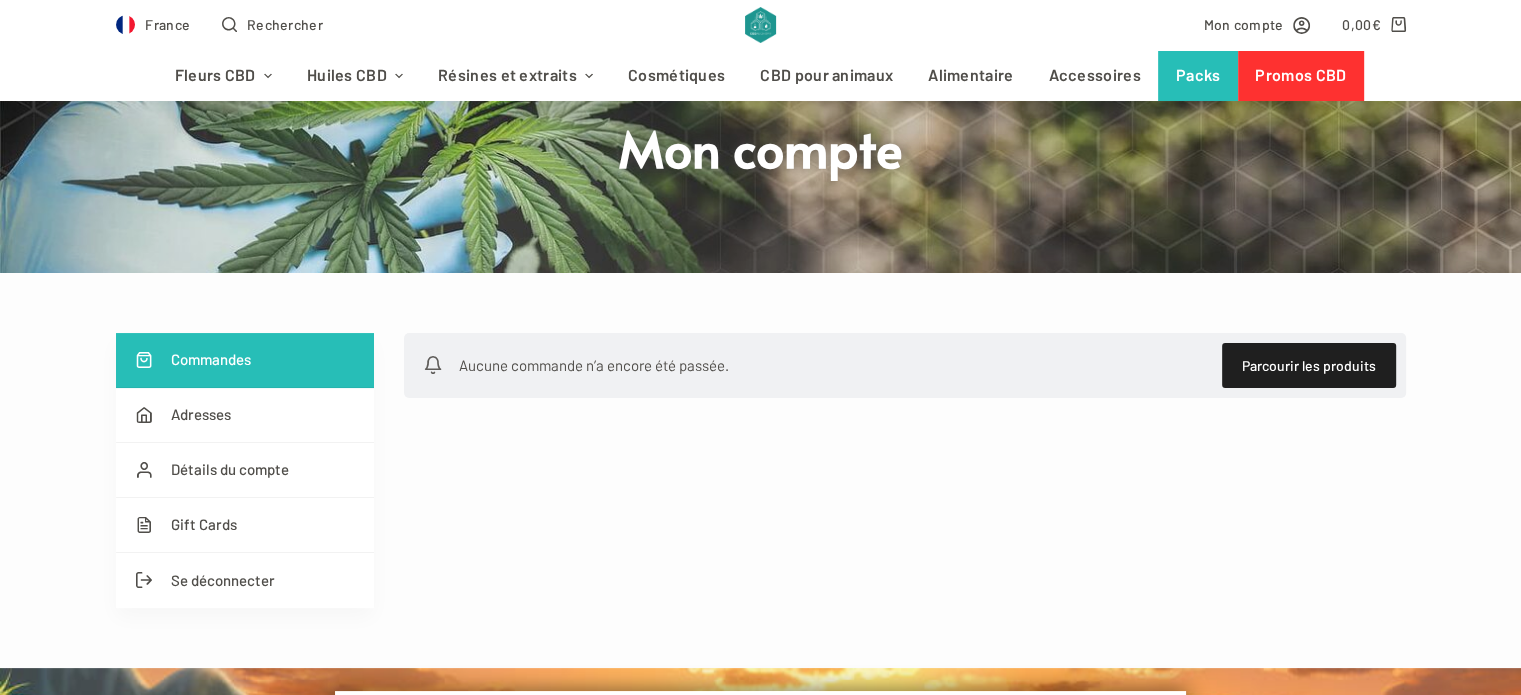 scroll, scrollTop: 200, scrollLeft: 0, axis: vertical 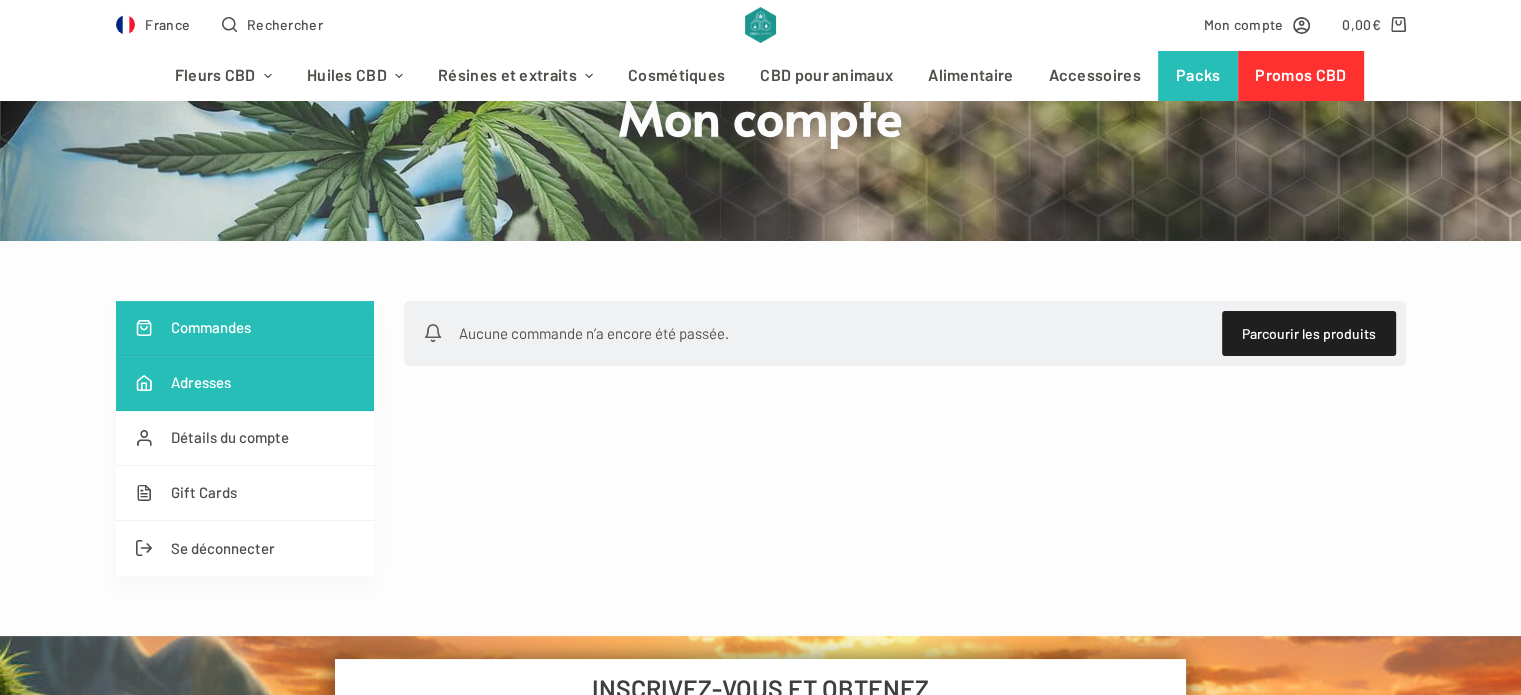 click on "Adresses" at bounding box center (245, 383) 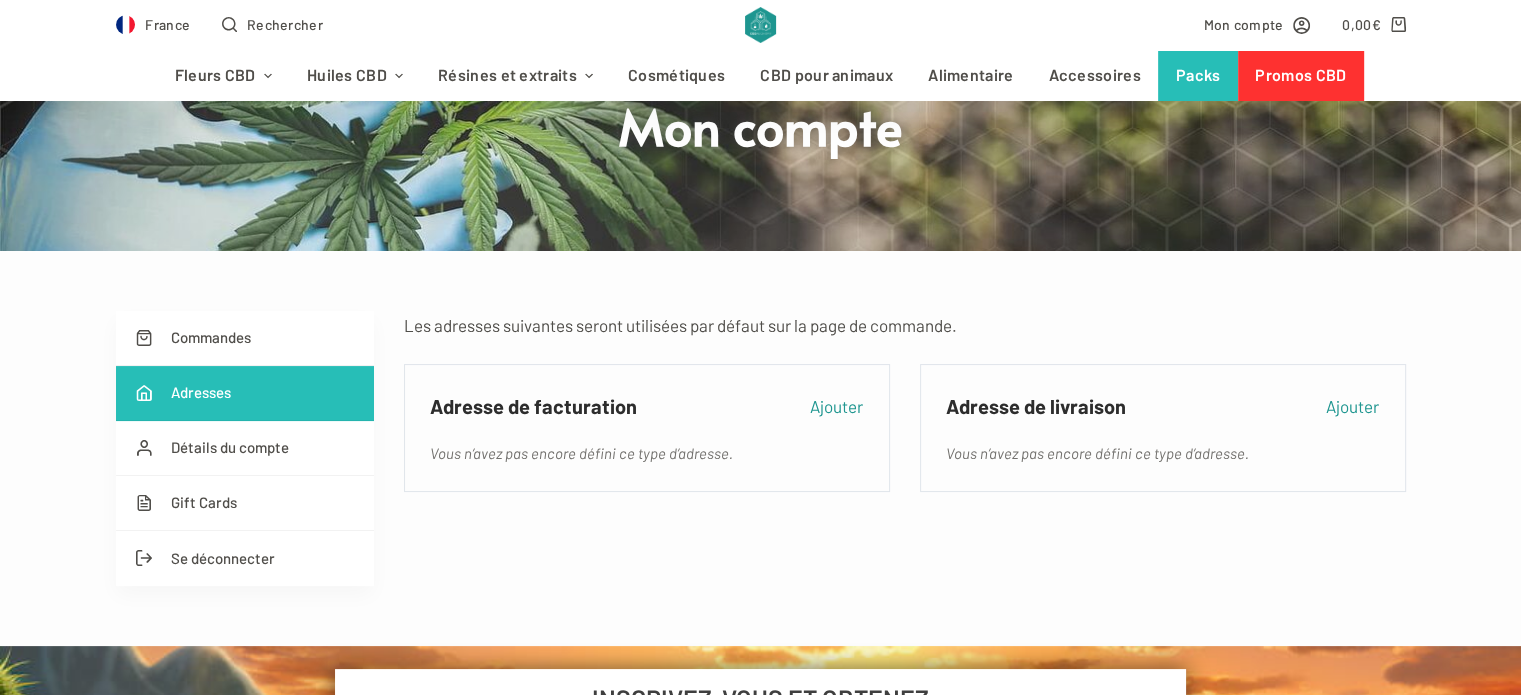 scroll, scrollTop: 200, scrollLeft: 0, axis: vertical 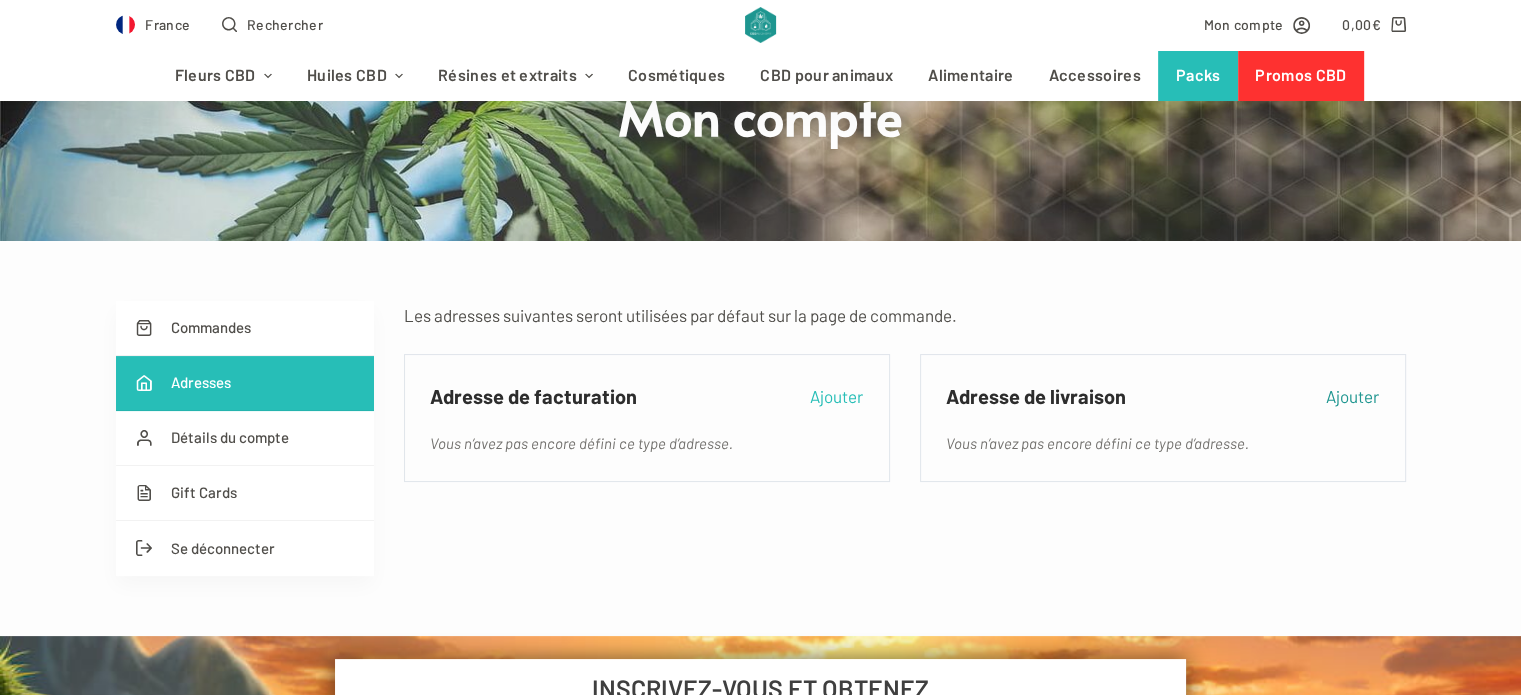 click on "Ajouter" at bounding box center (836, 396) 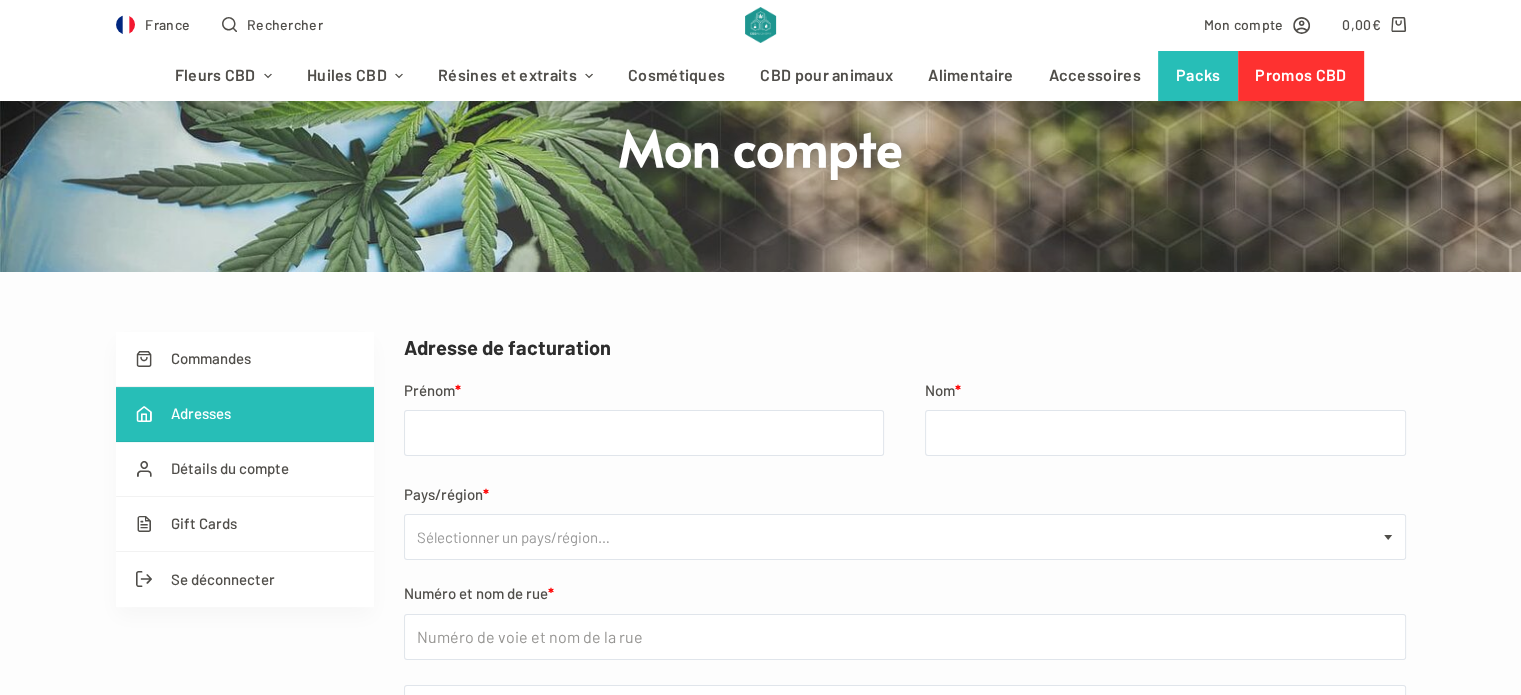 scroll, scrollTop: 200, scrollLeft: 0, axis: vertical 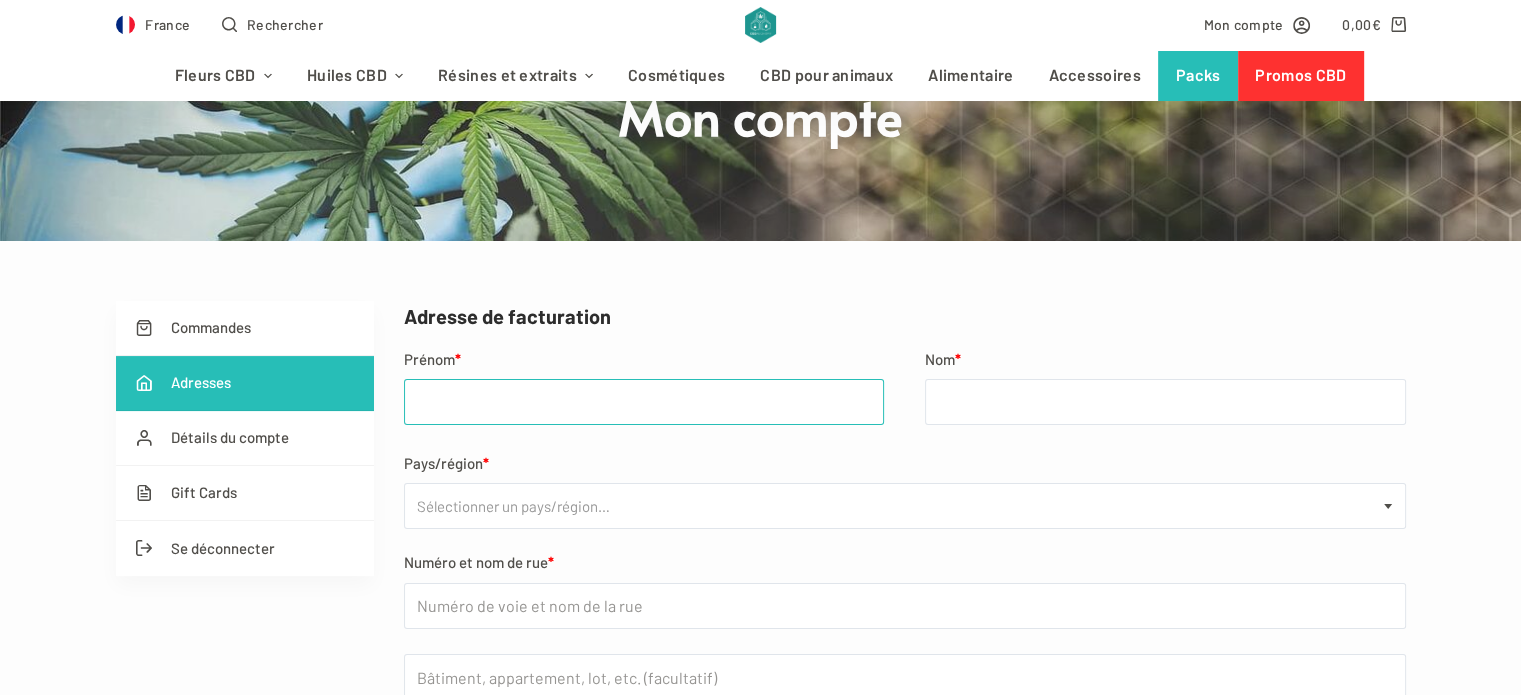 click on "[FIRST_NAME] *" at bounding box center (644, 402) 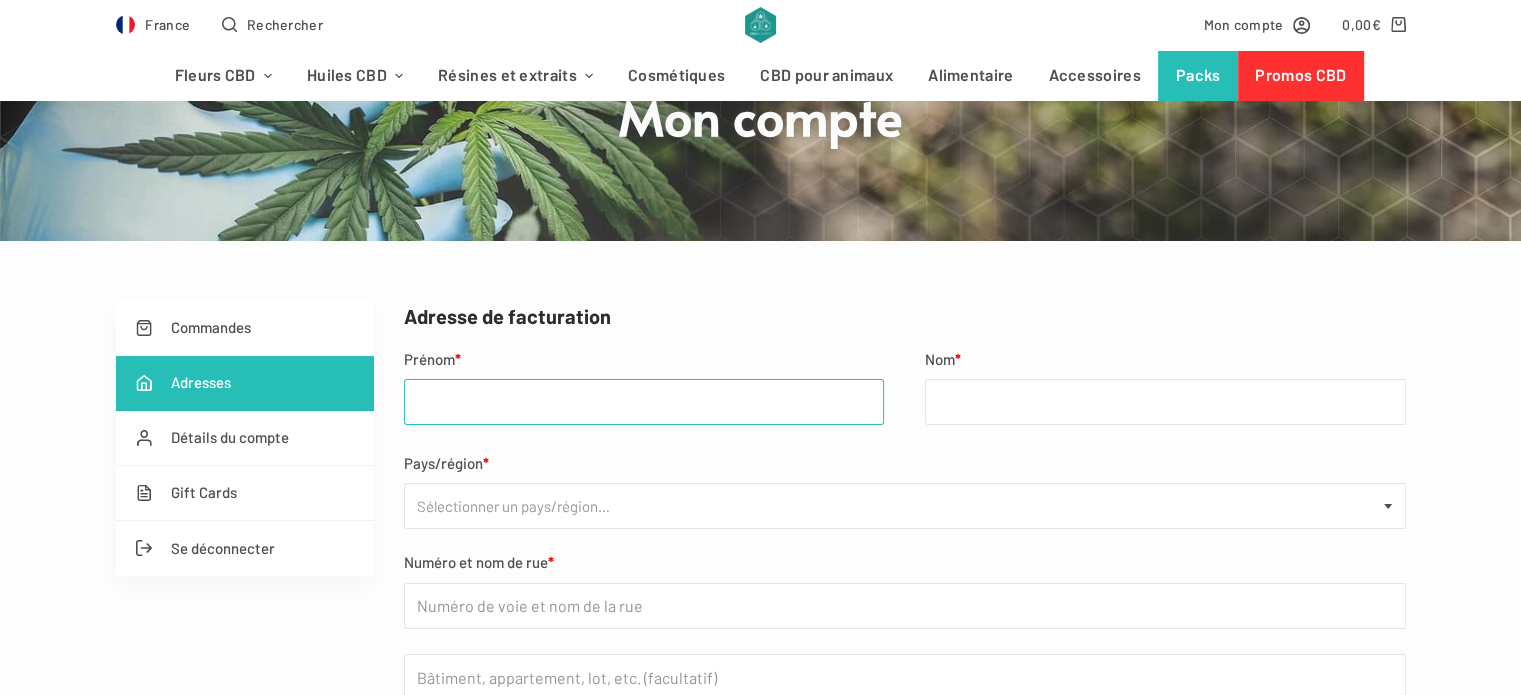 type on "[FIRST]" 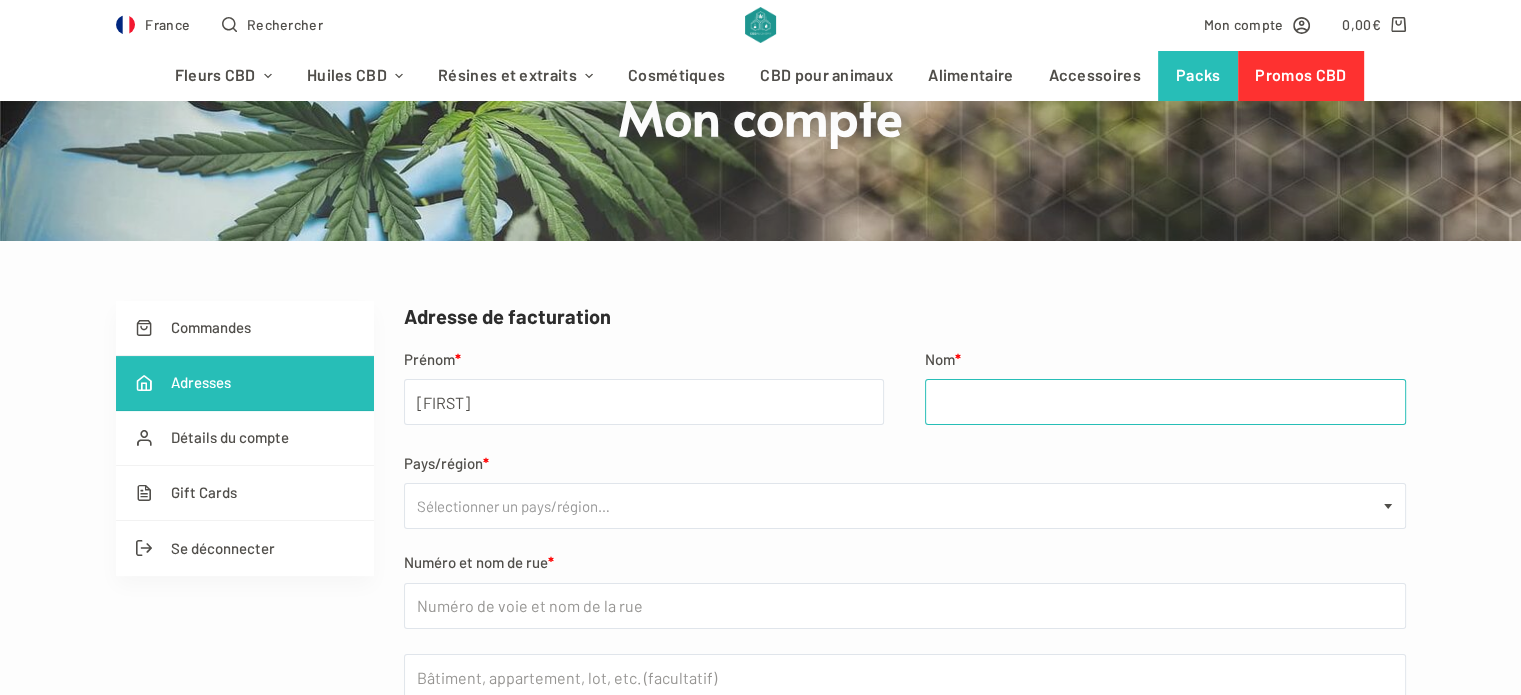 type on "GRACIA" 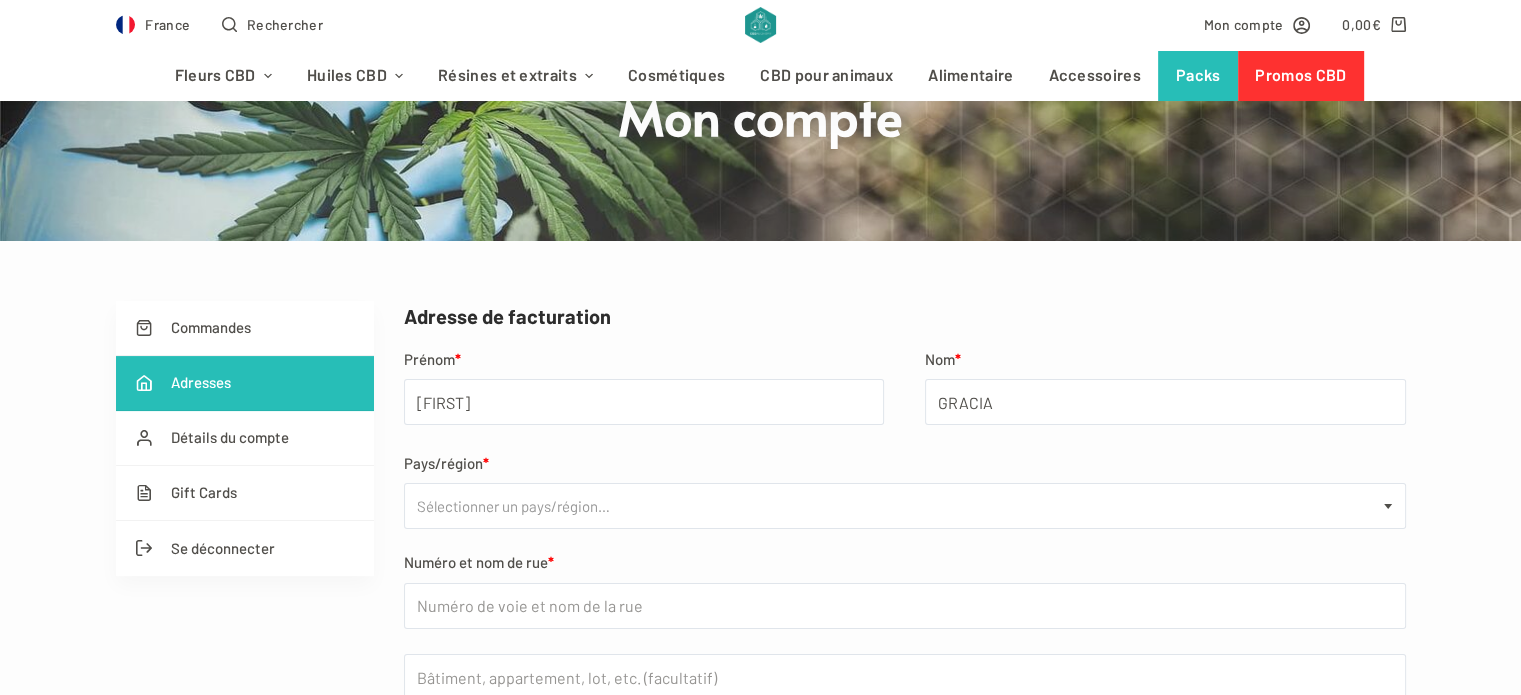 select on "FR" 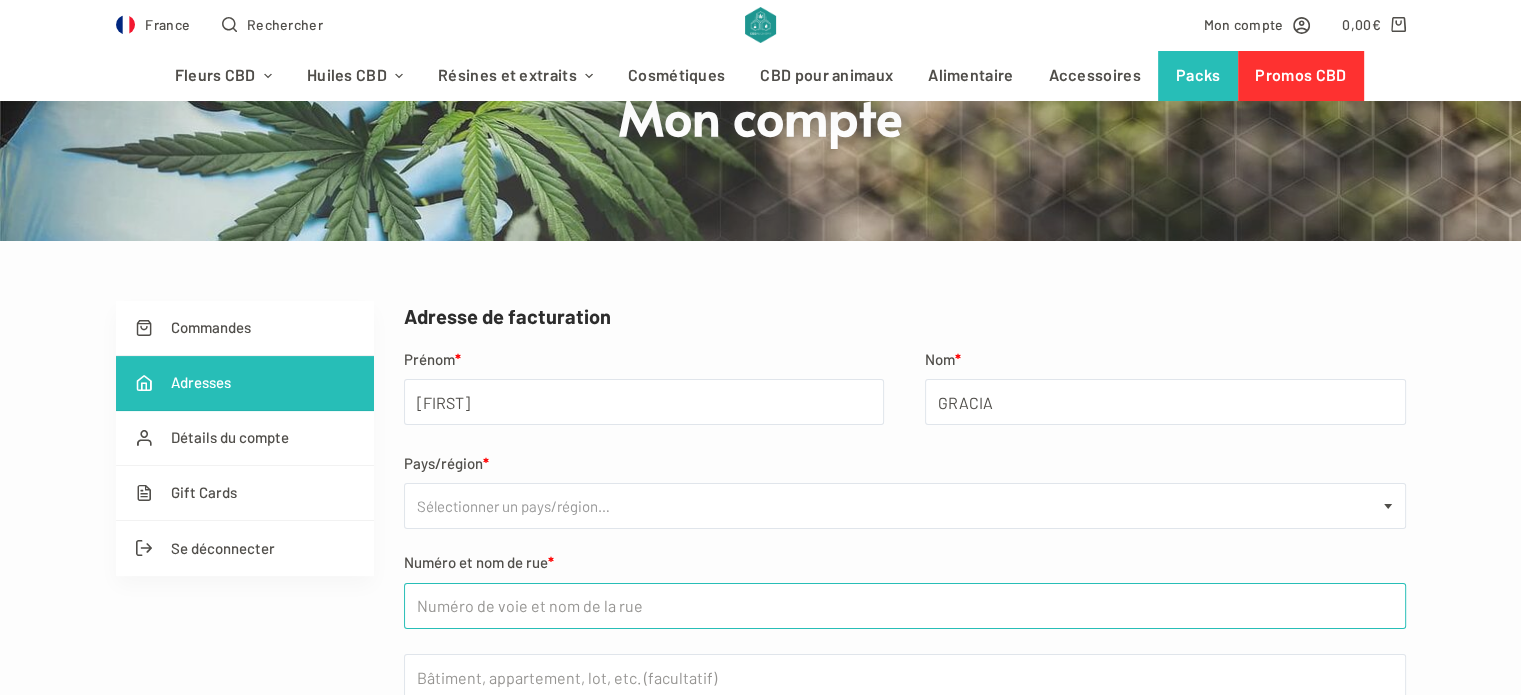 type on "62 Rue André Arnau" 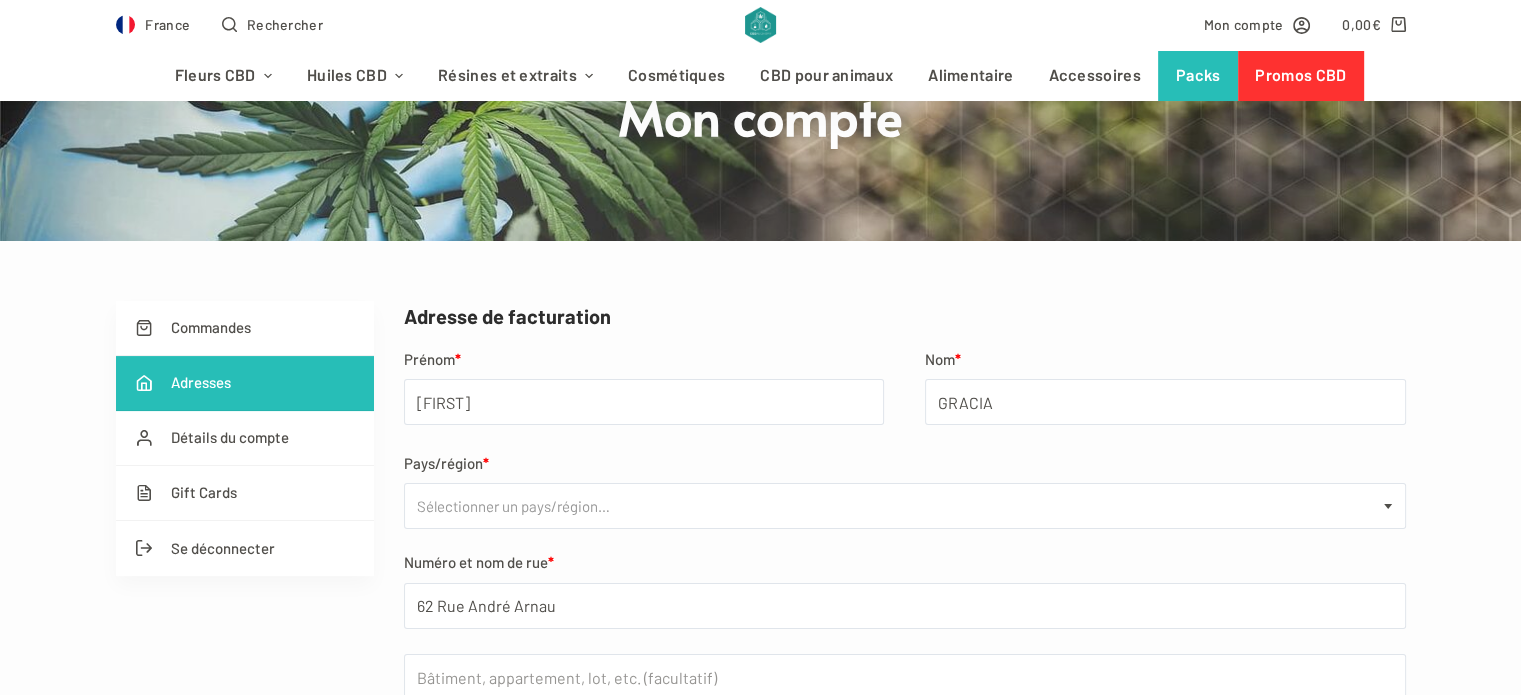 type on "+33675633973" 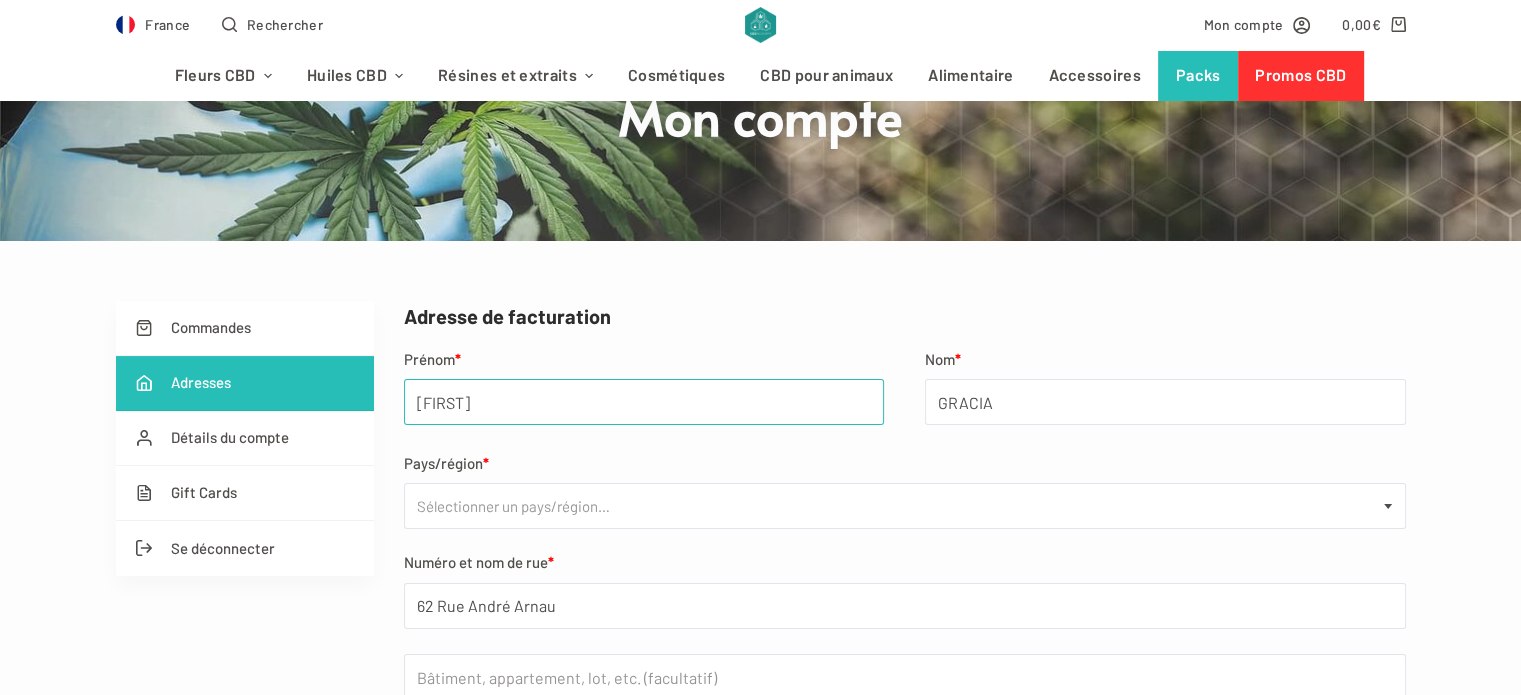 select on "FR" 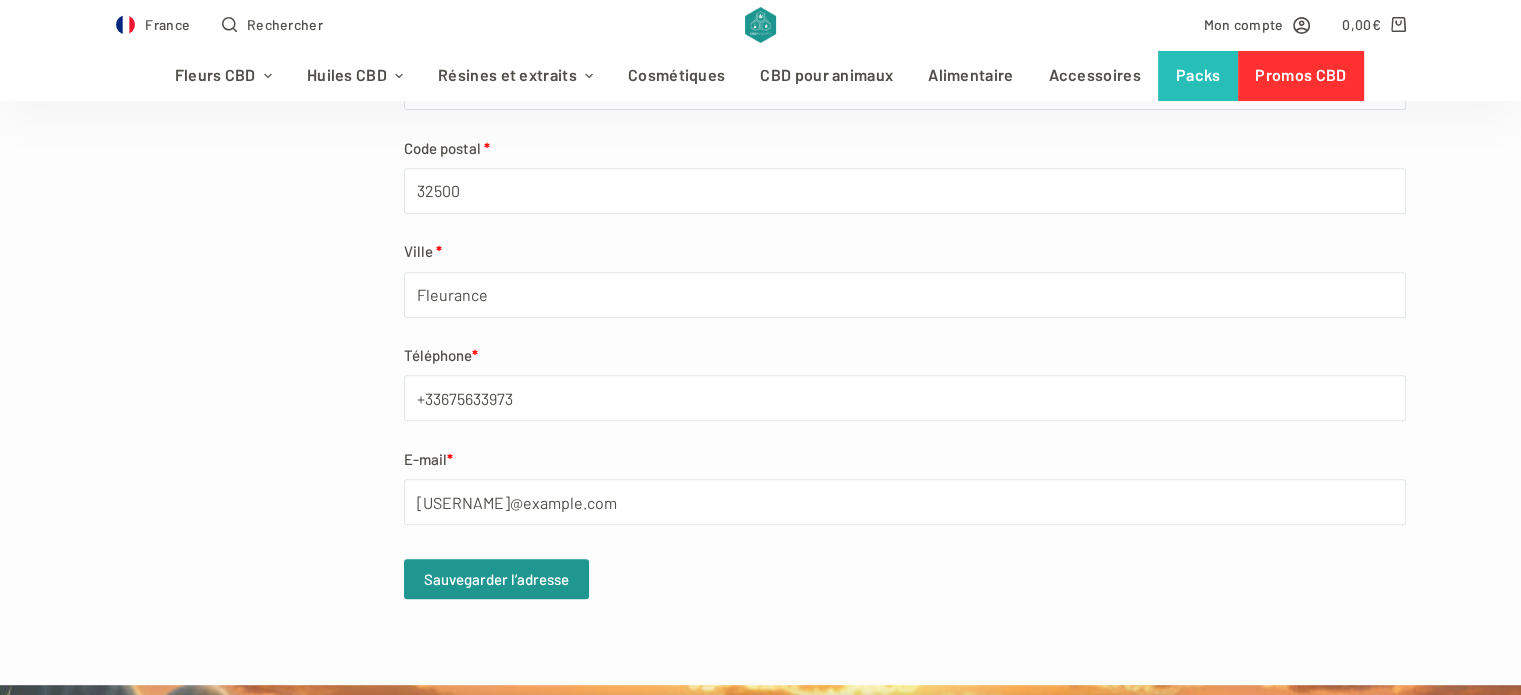 scroll, scrollTop: 800, scrollLeft: 0, axis: vertical 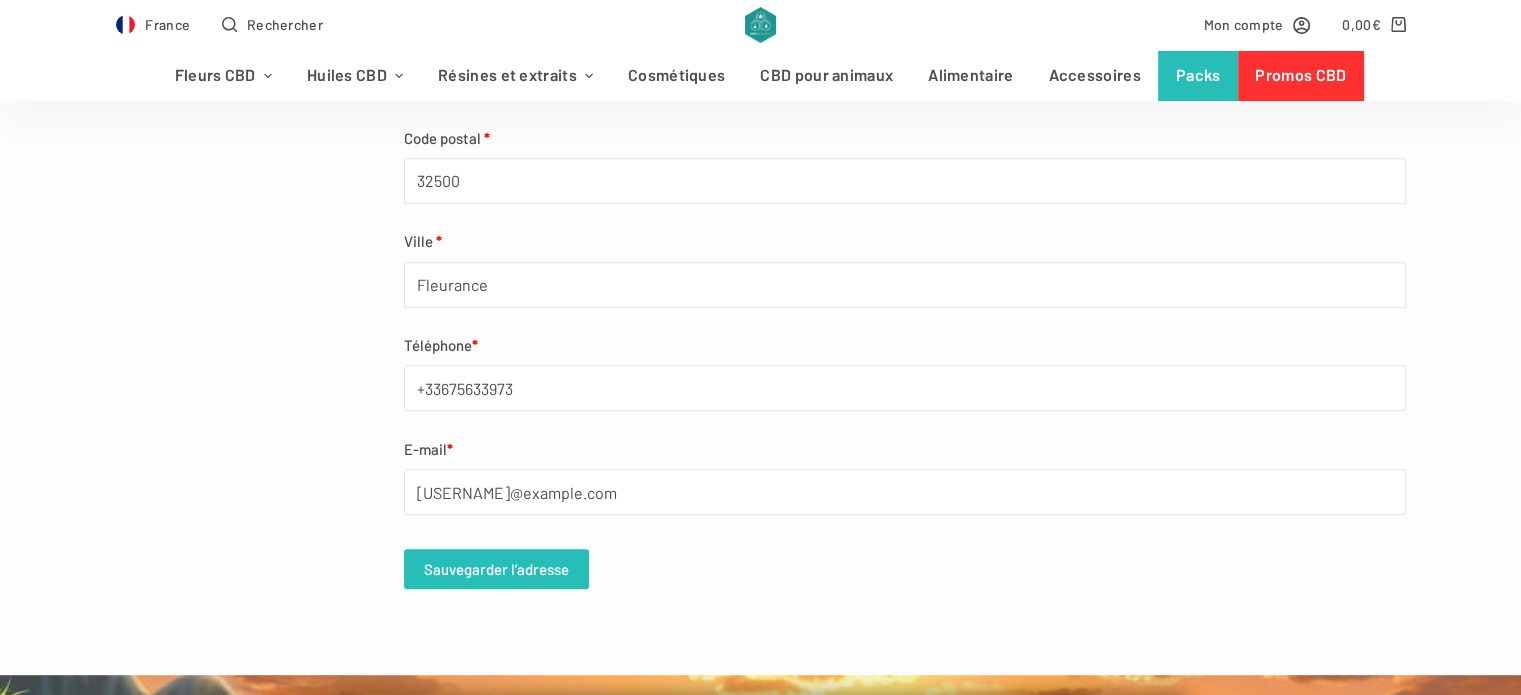 click on "Sauvegarder l’adresse" at bounding box center [496, 569] 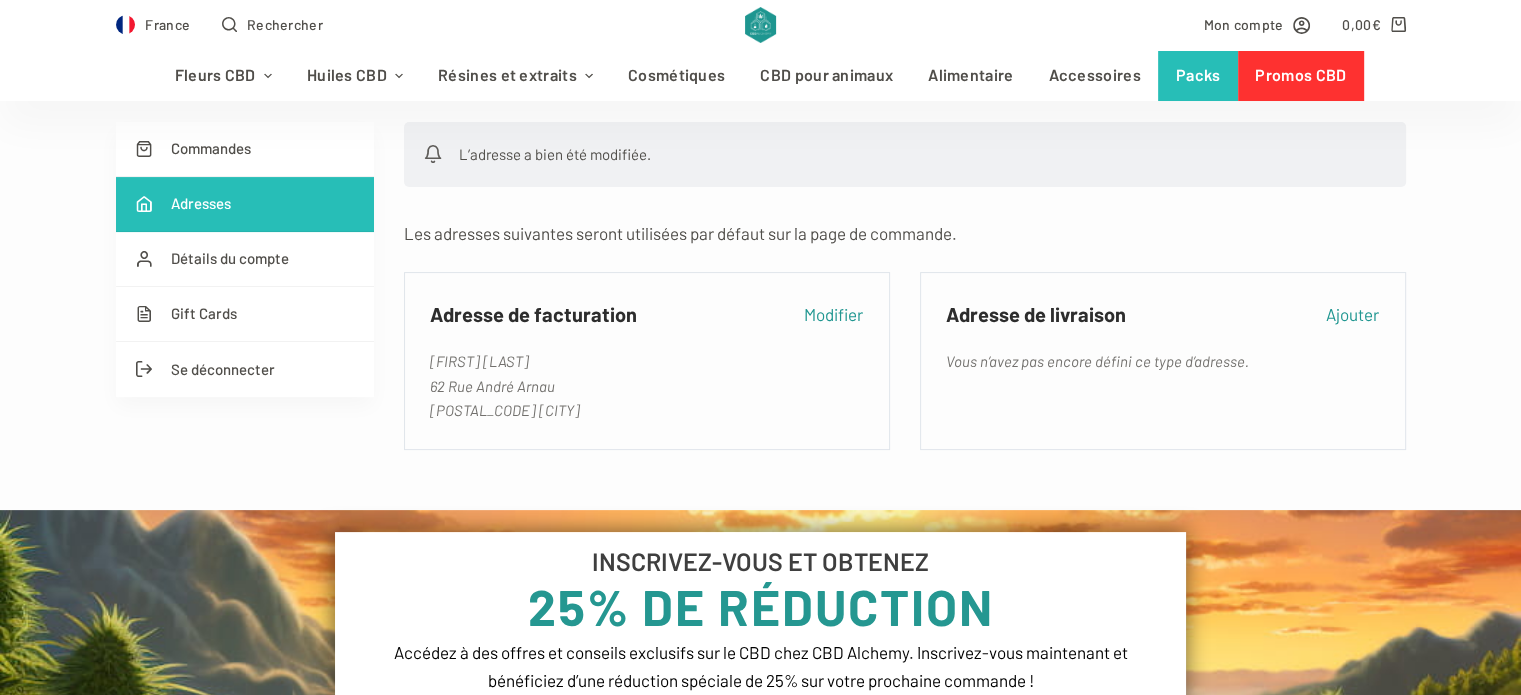 scroll, scrollTop: 400, scrollLeft: 0, axis: vertical 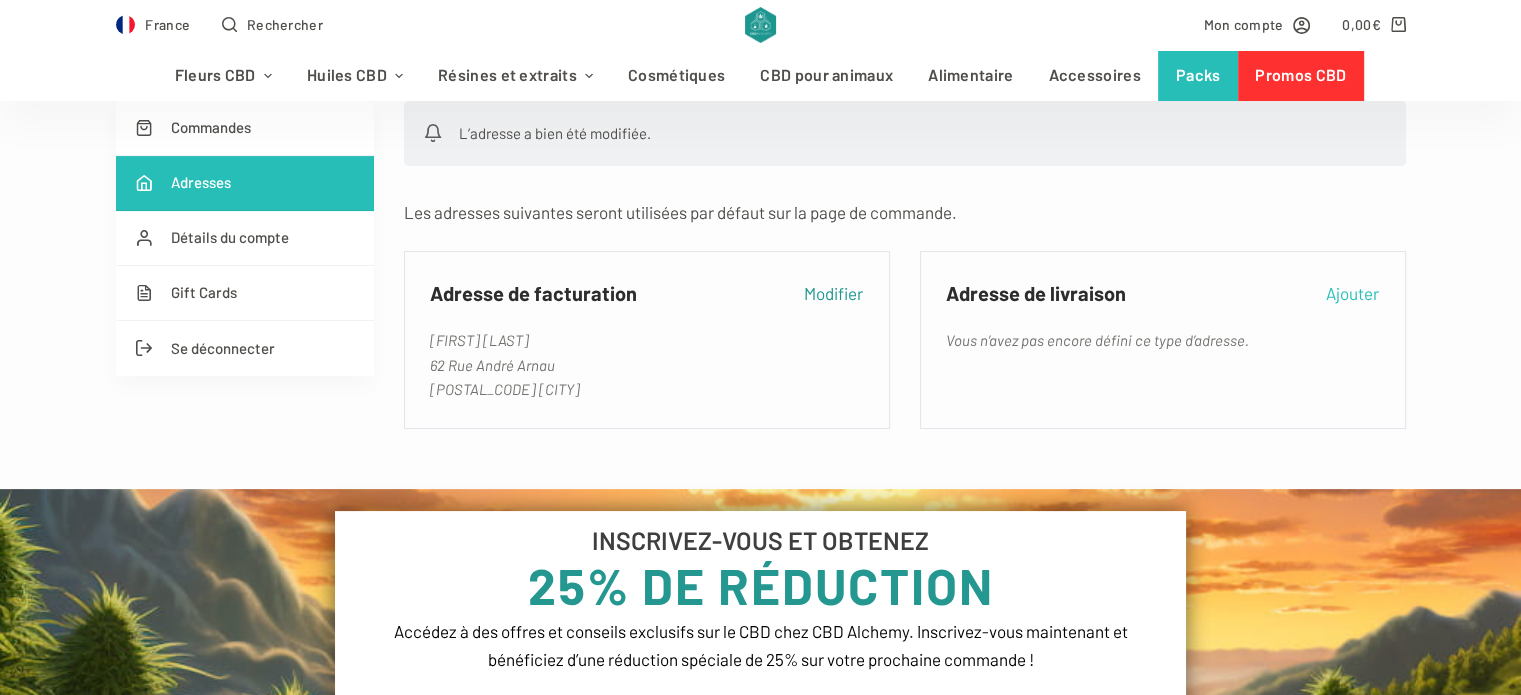 click on "Ajouter" at bounding box center [1352, 293] 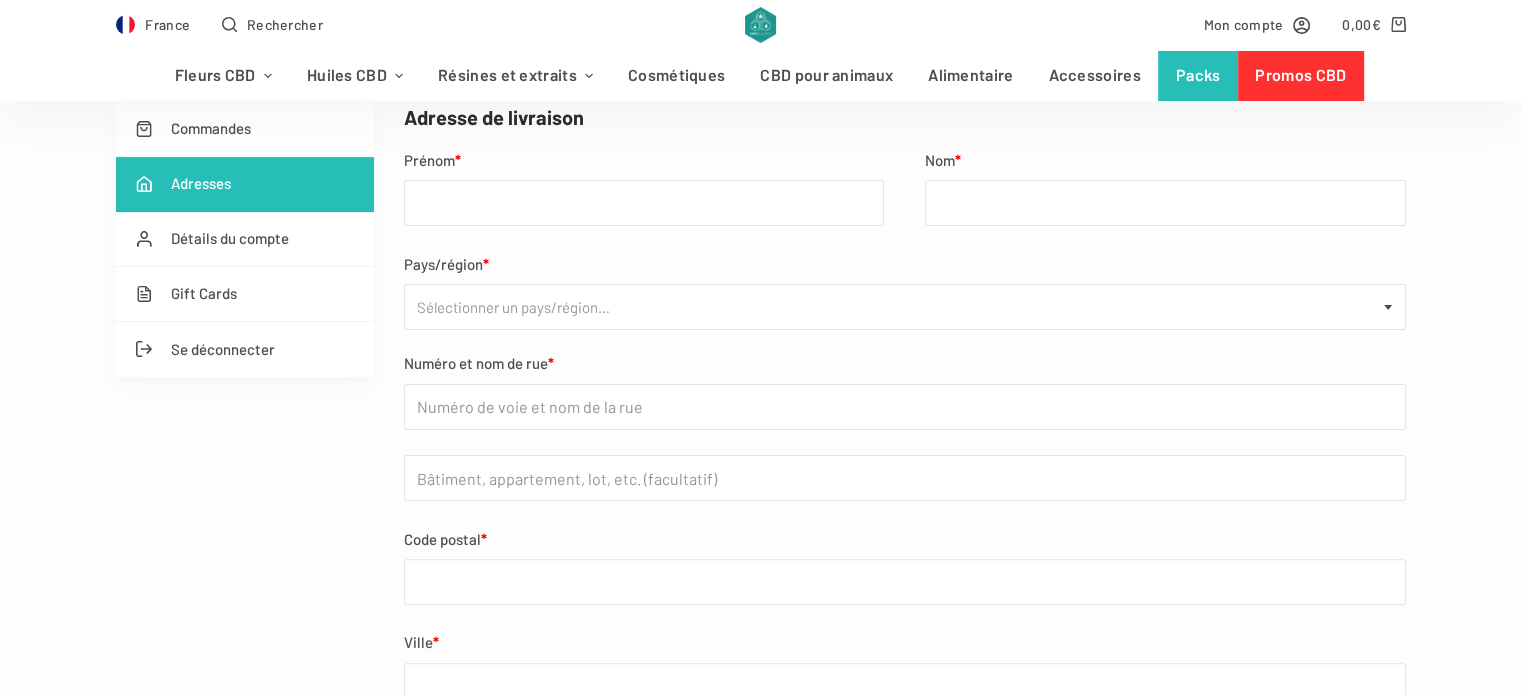 scroll, scrollTop: 400, scrollLeft: 0, axis: vertical 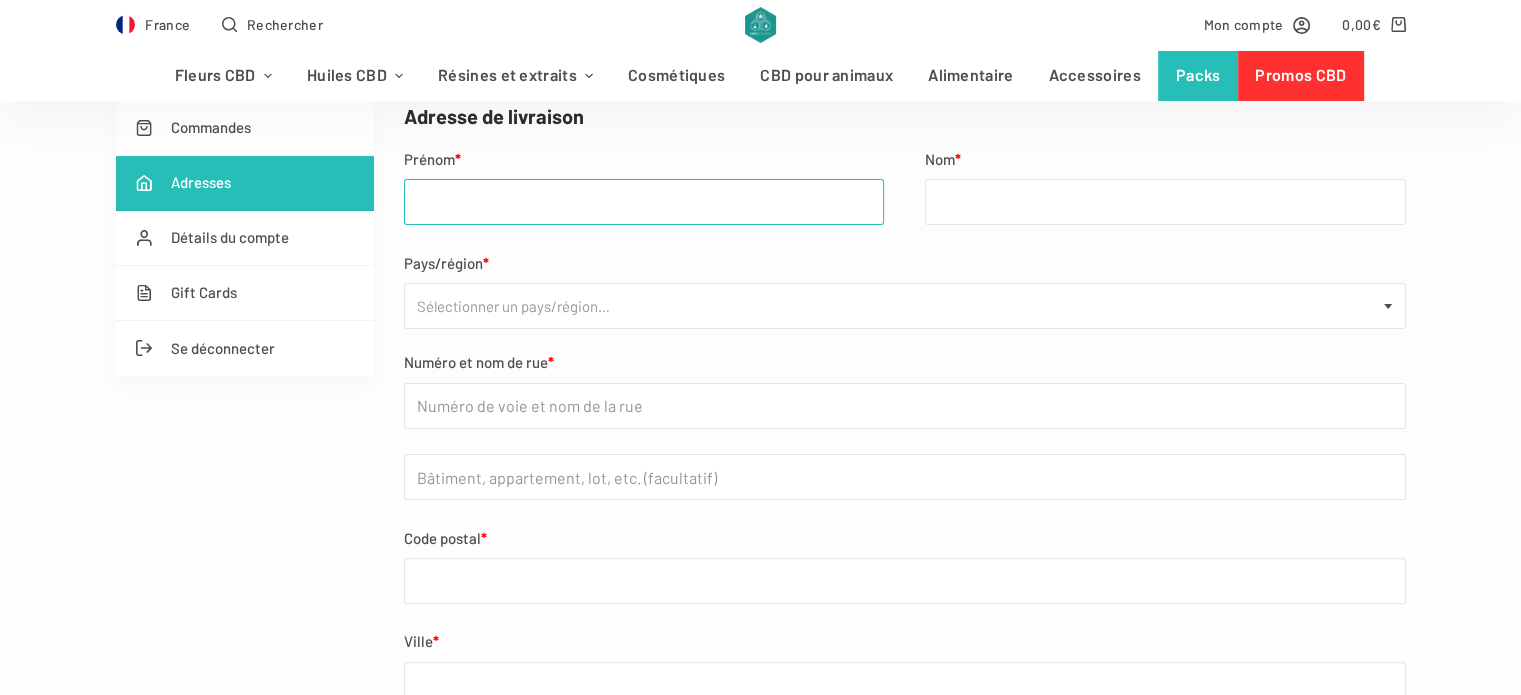 click on "Prénom *" at bounding box center (644, 202) 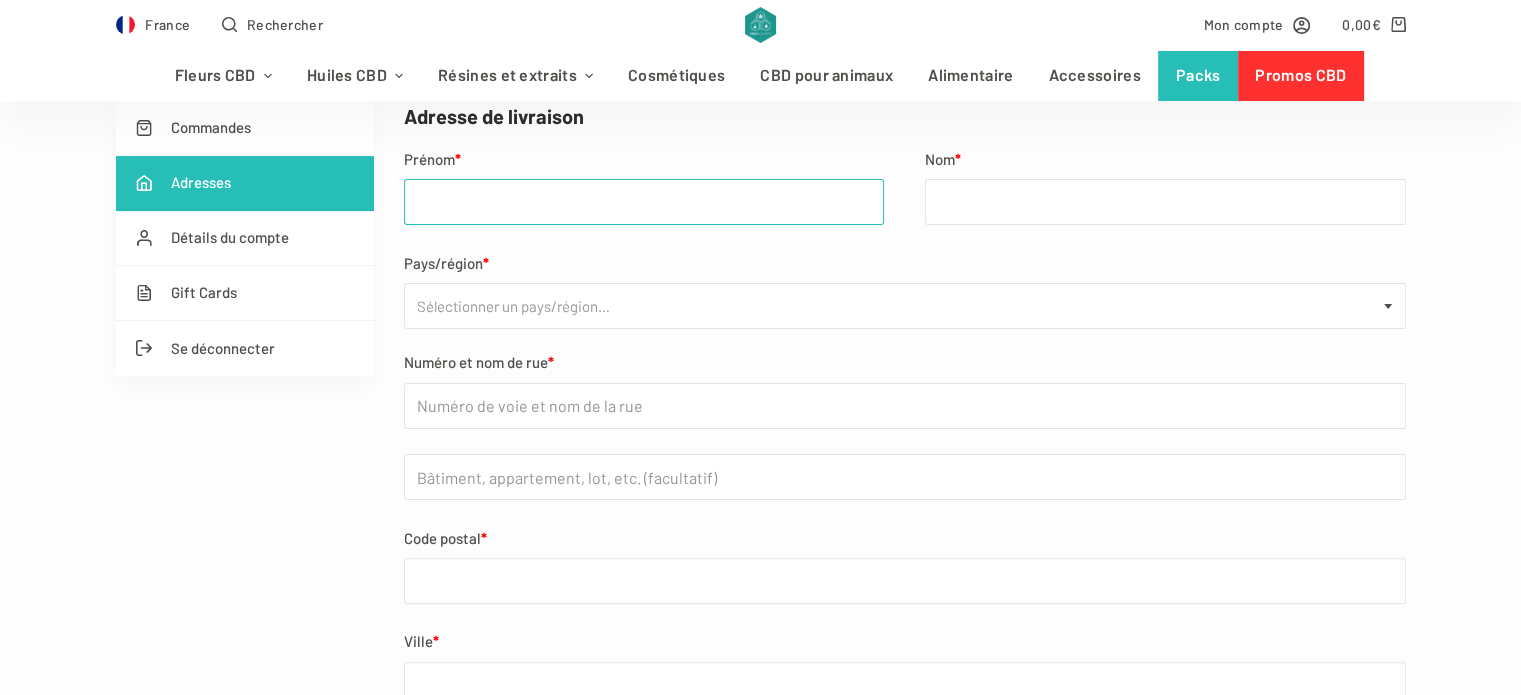 type on "[FIRST]" 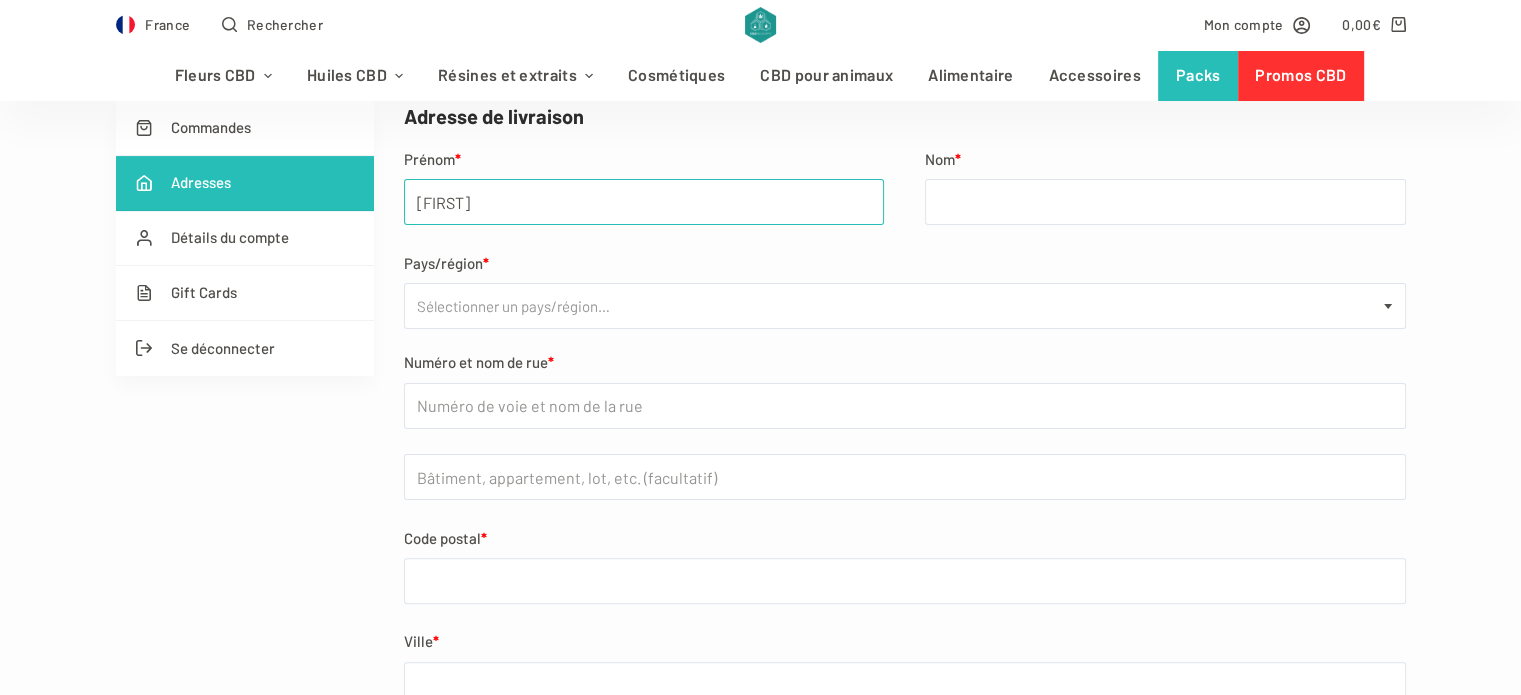 type on "GRACIA" 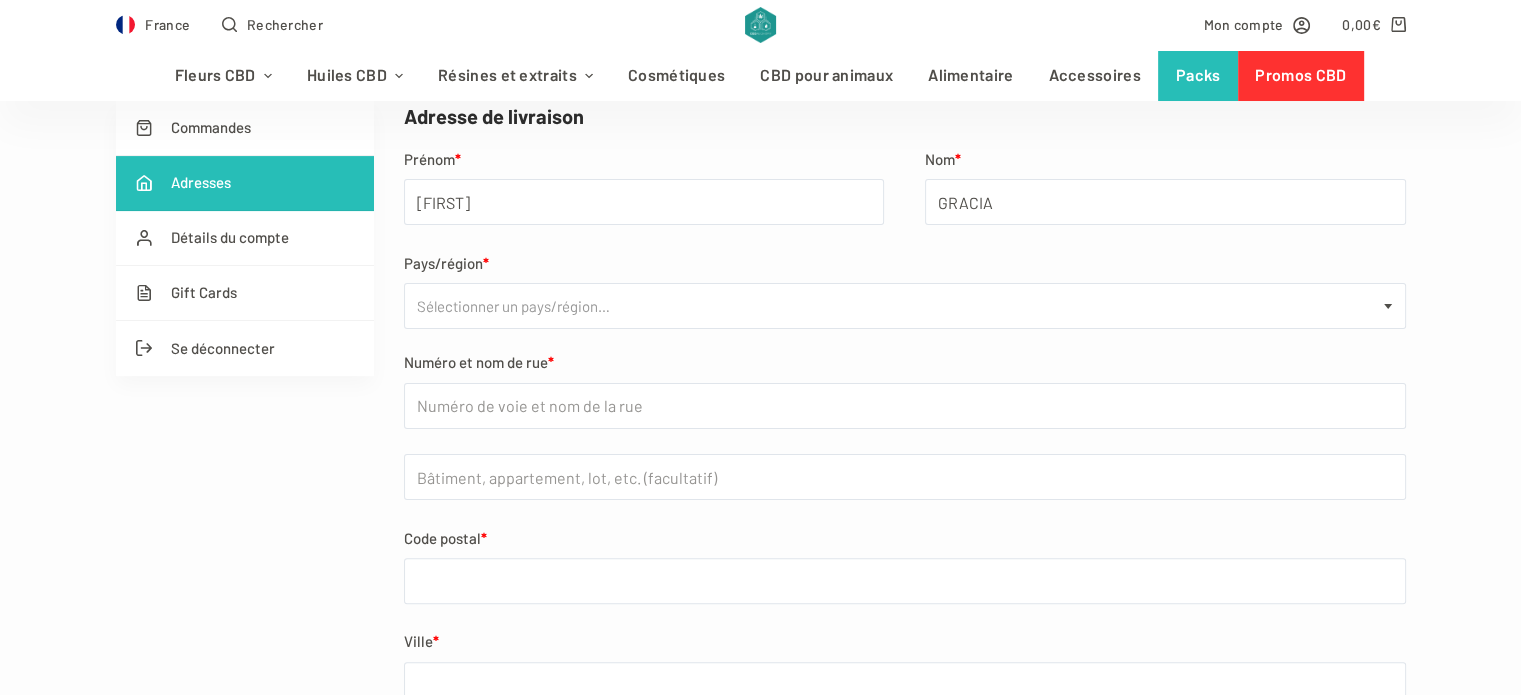 select on "FR" 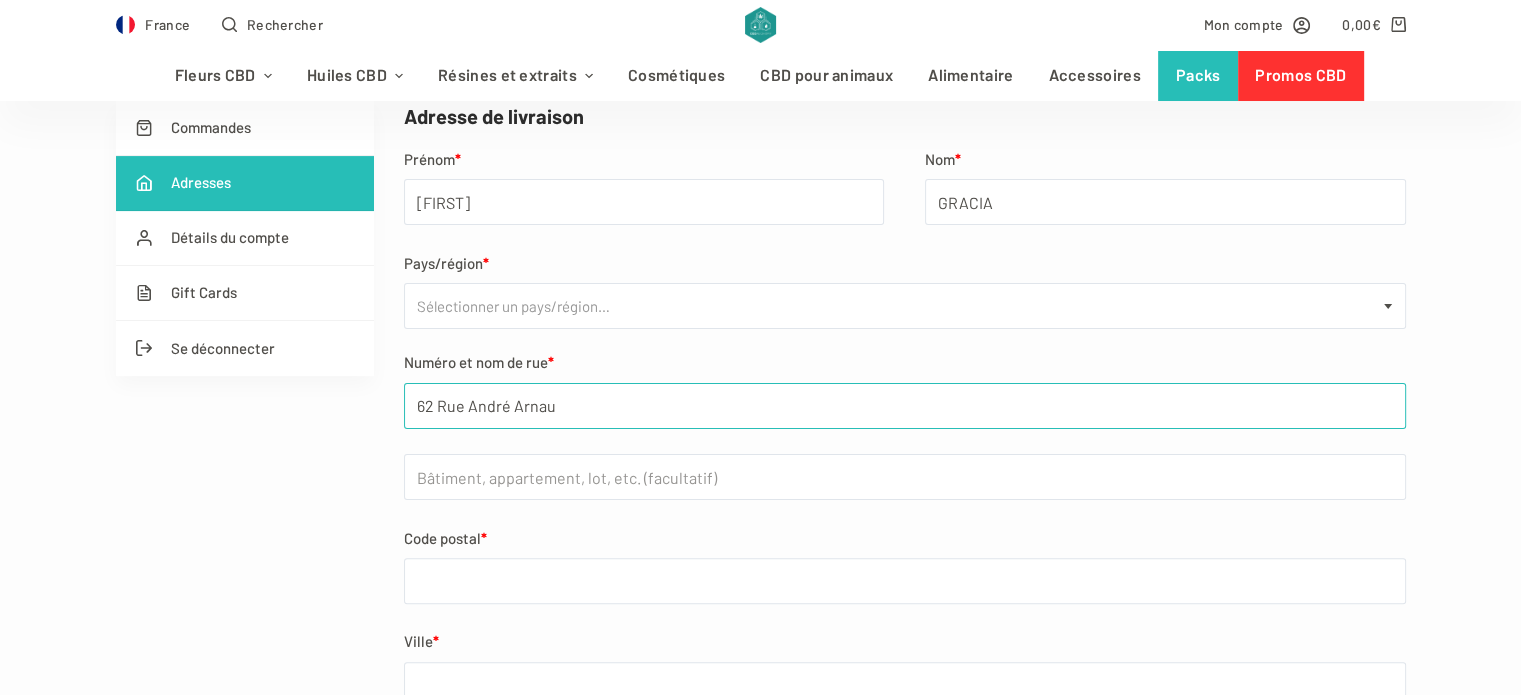 type on "32500" 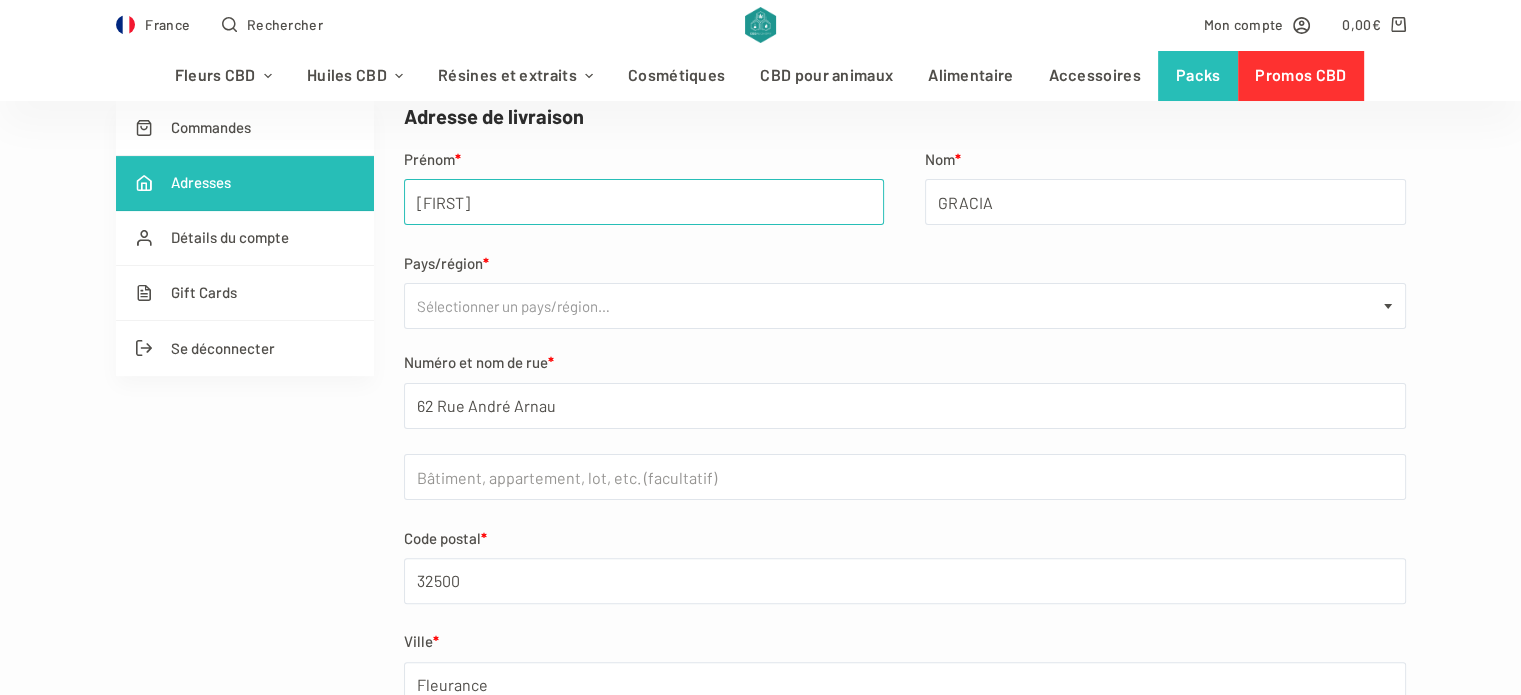 select on "FR" 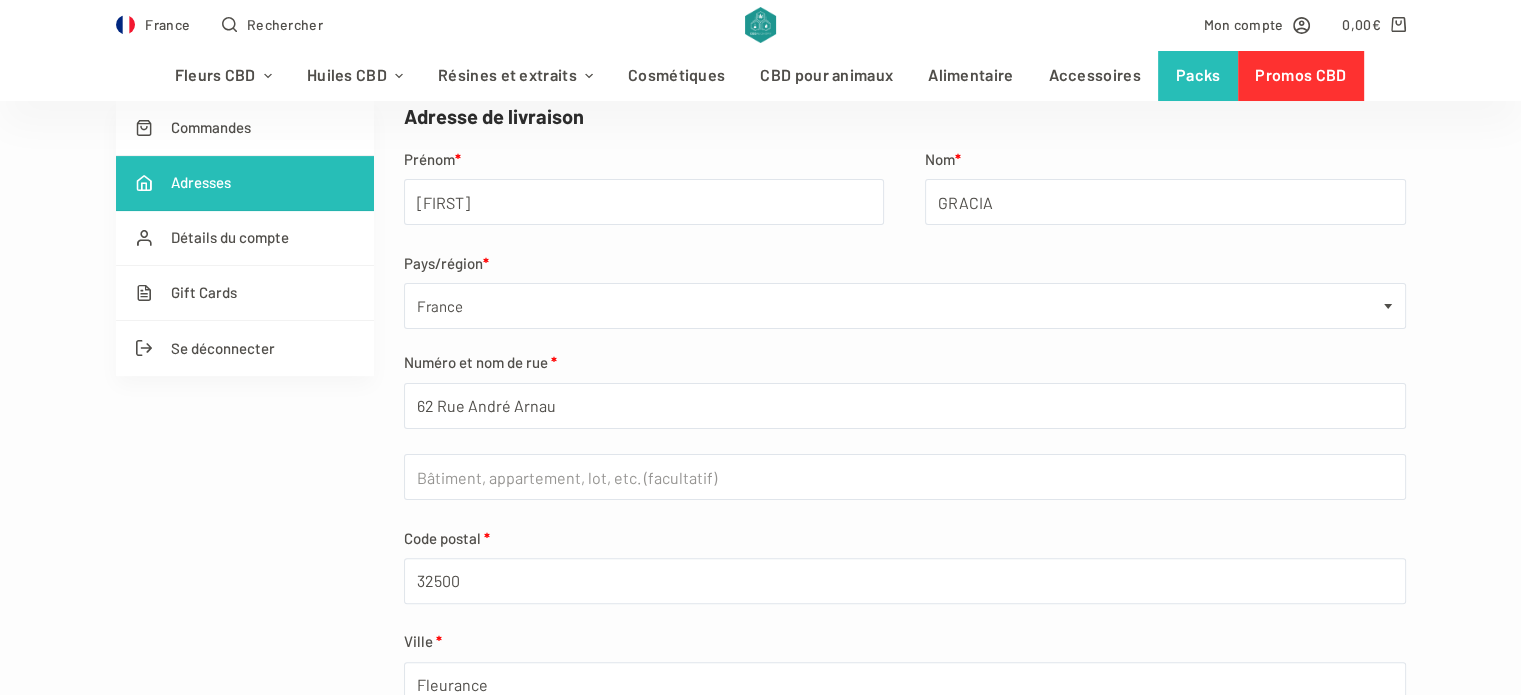 click on "Prénom * [FIRST] Nom * [LAST] Pays/région *[COUNTRY] [COUNTRY] [COUNTRY] [COUNTRY] [COUNTRY] [COUNTRY] [COUNTRY] [COUNTRY] [COUNTRY] [COUNTRY] [COUNTRY] [COUNTRY] [COUNTRY] [COUNTRY] [COUNTRY] [COUNTRY] [COUNTRY] [COUNTRY] [COUNTRY] [COUNTRY] [COUNTRY] [COUNTRY] [COUNTRY] [COUNTRY] [COUNTRY] [COUNTRY] [COUNTRY] [COUNTRY] [COUNTRY] [COUNTRY] [COUNTRY] [COUNTRY] Numéro et nom de rue * [NUMBER] [STREET_NAME] Appartement, suite, unité, etc. (facultatif) Code postal * [POSTAL_CODE] Ville * [CITY] Région/Département (facultatif)" at bounding box center [761, 454] 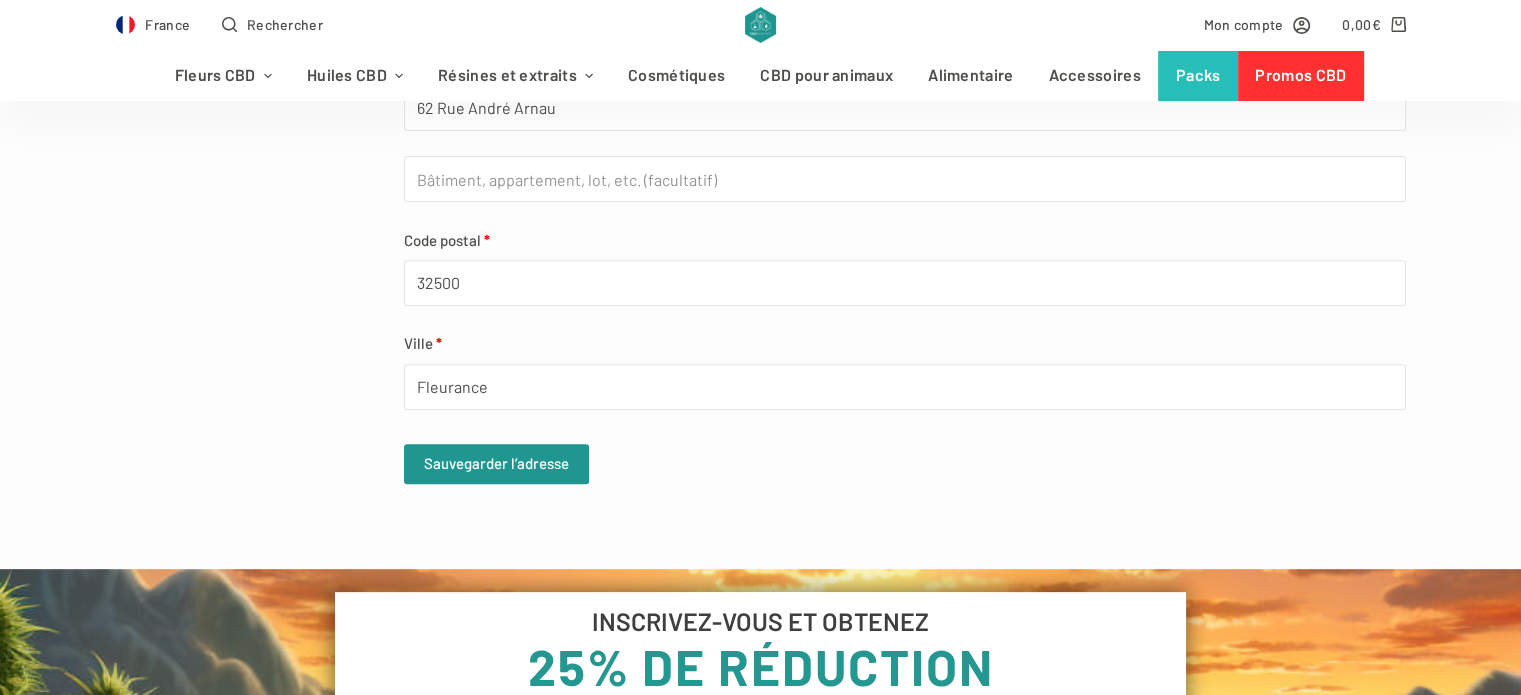 scroll, scrollTop: 700, scrollLeft: 0, axis: vertical 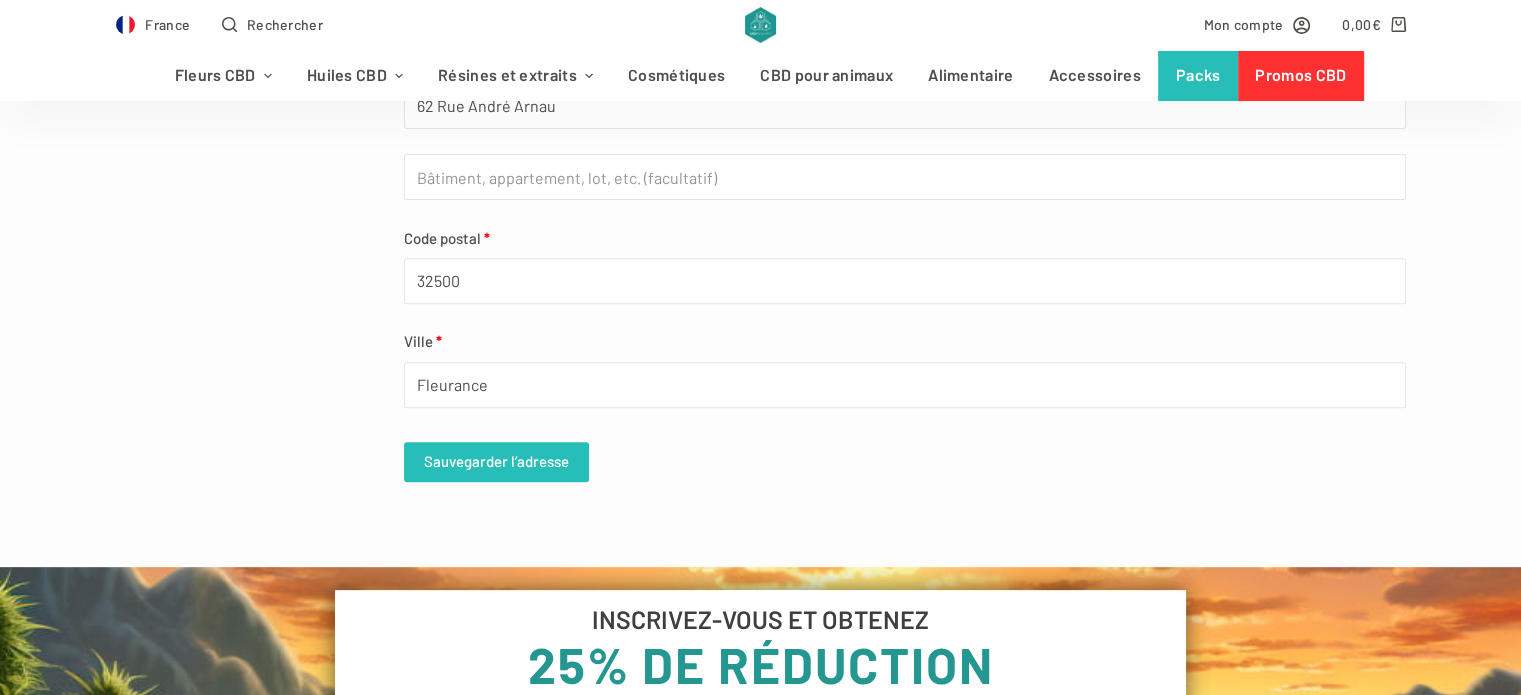 click on "Sauvegarder l’adresse" at bounding box center (496, 462) 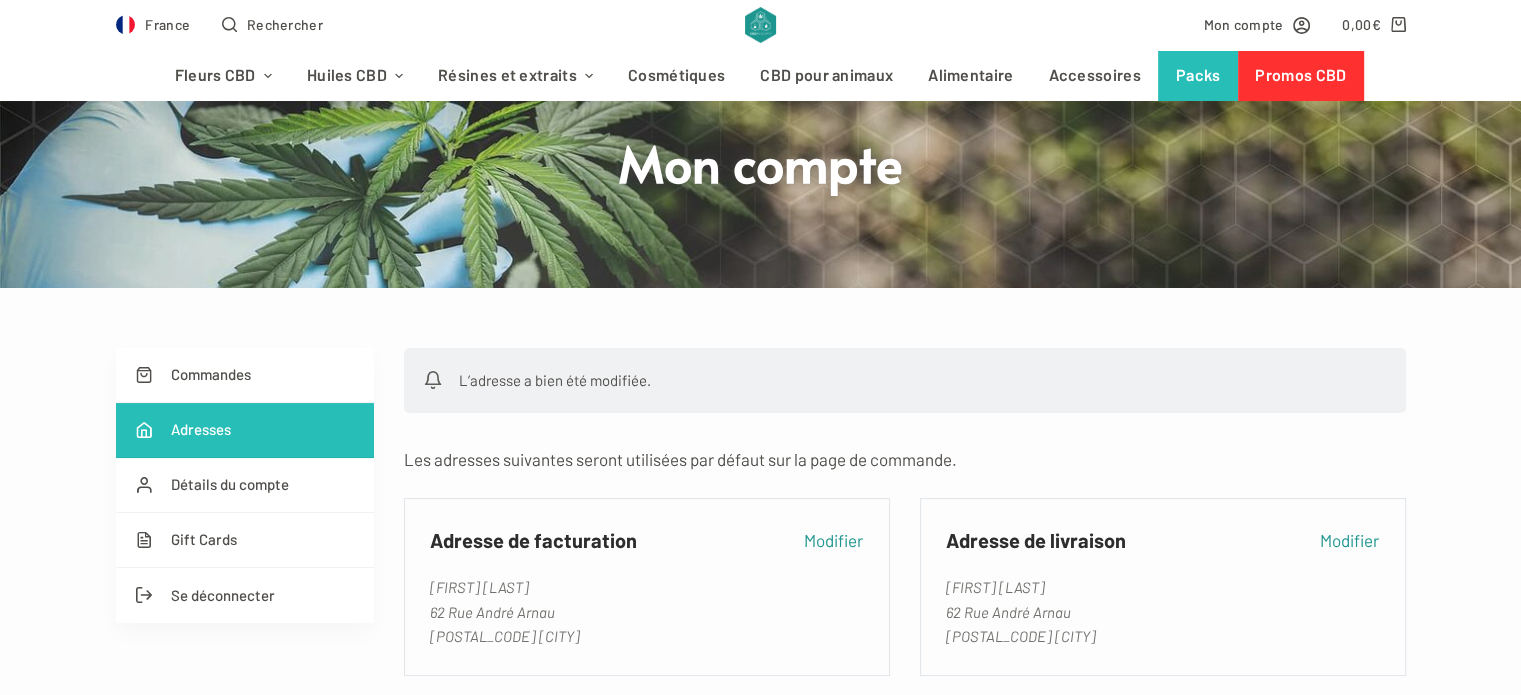 scroll, scrollTop: 200, scrollLeft: 0, axis: vertical 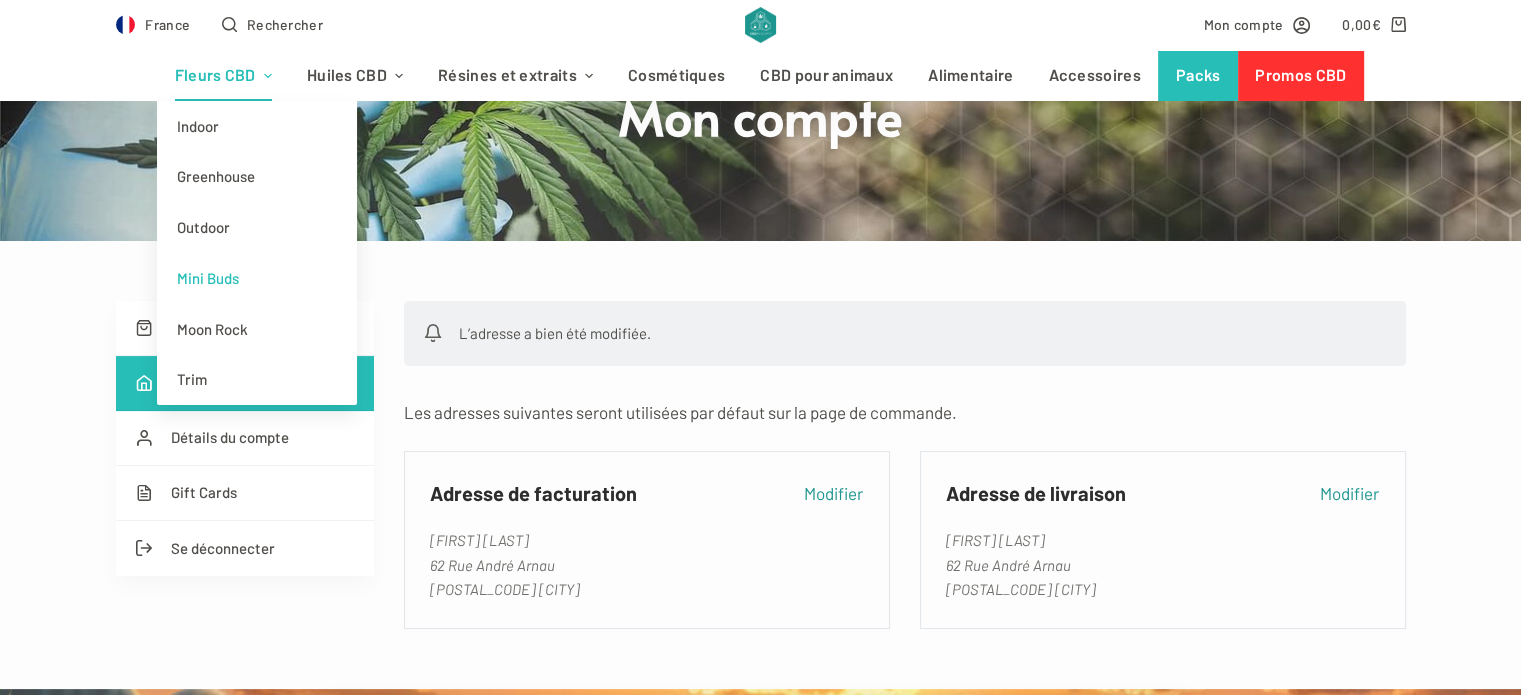click on "Mini Buds" at bounding box center [257, 278] 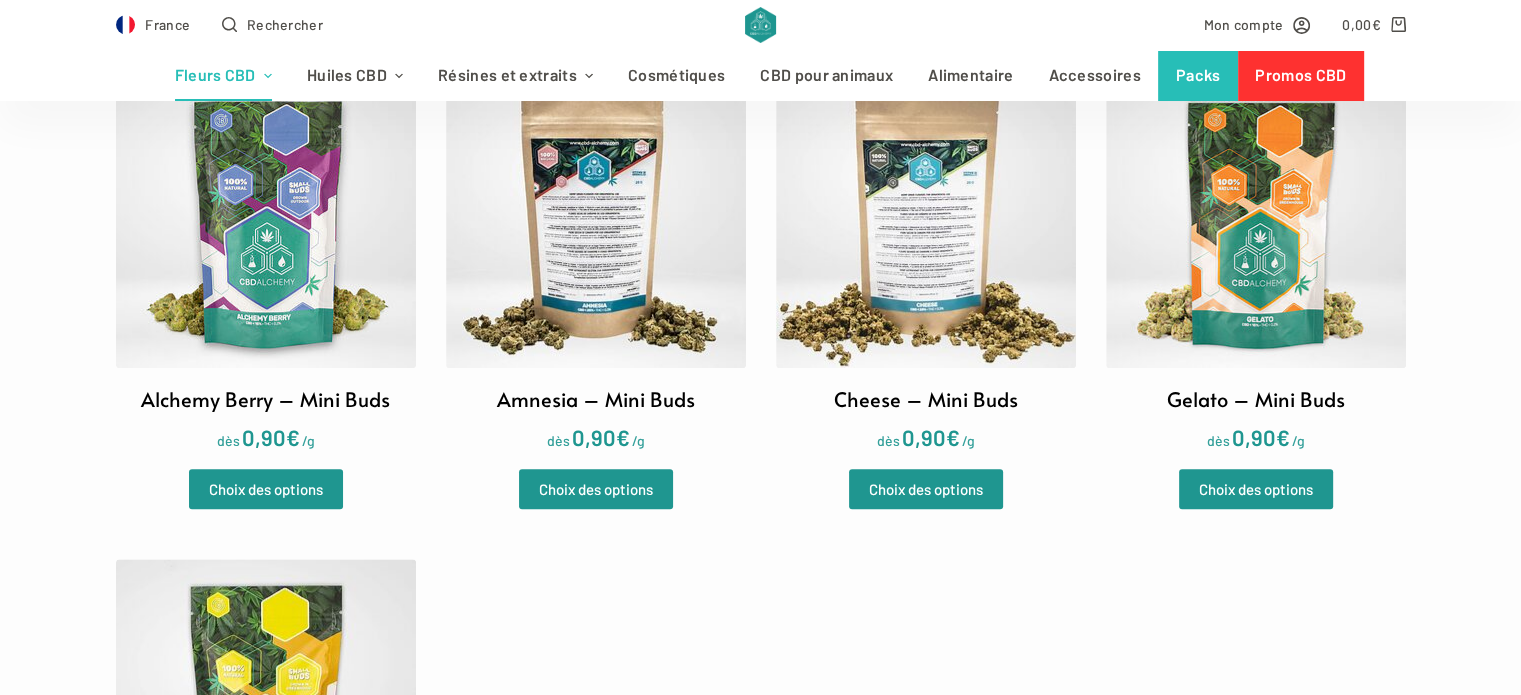 scroll, scrollTop: 600, scrollLeft: 0, axis: vertical 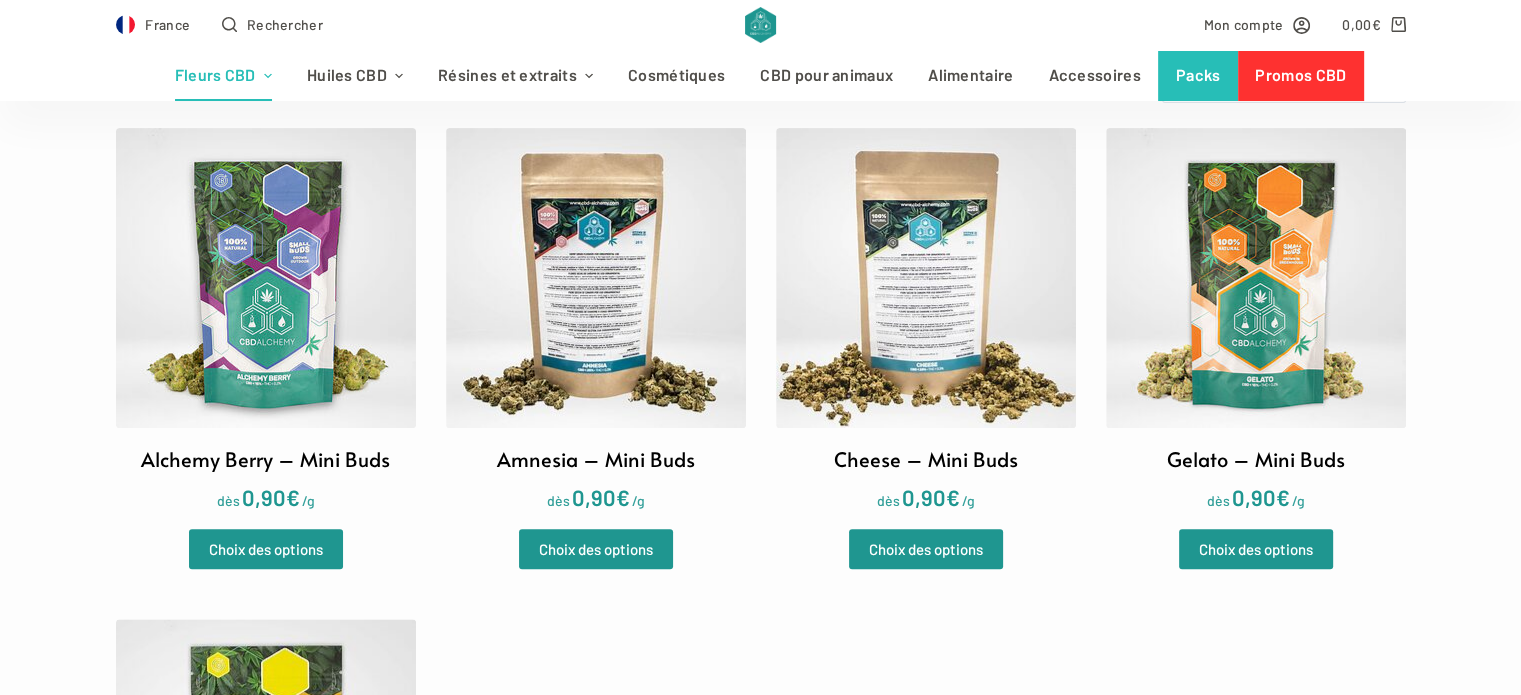 click at bounding box center [596, 278] 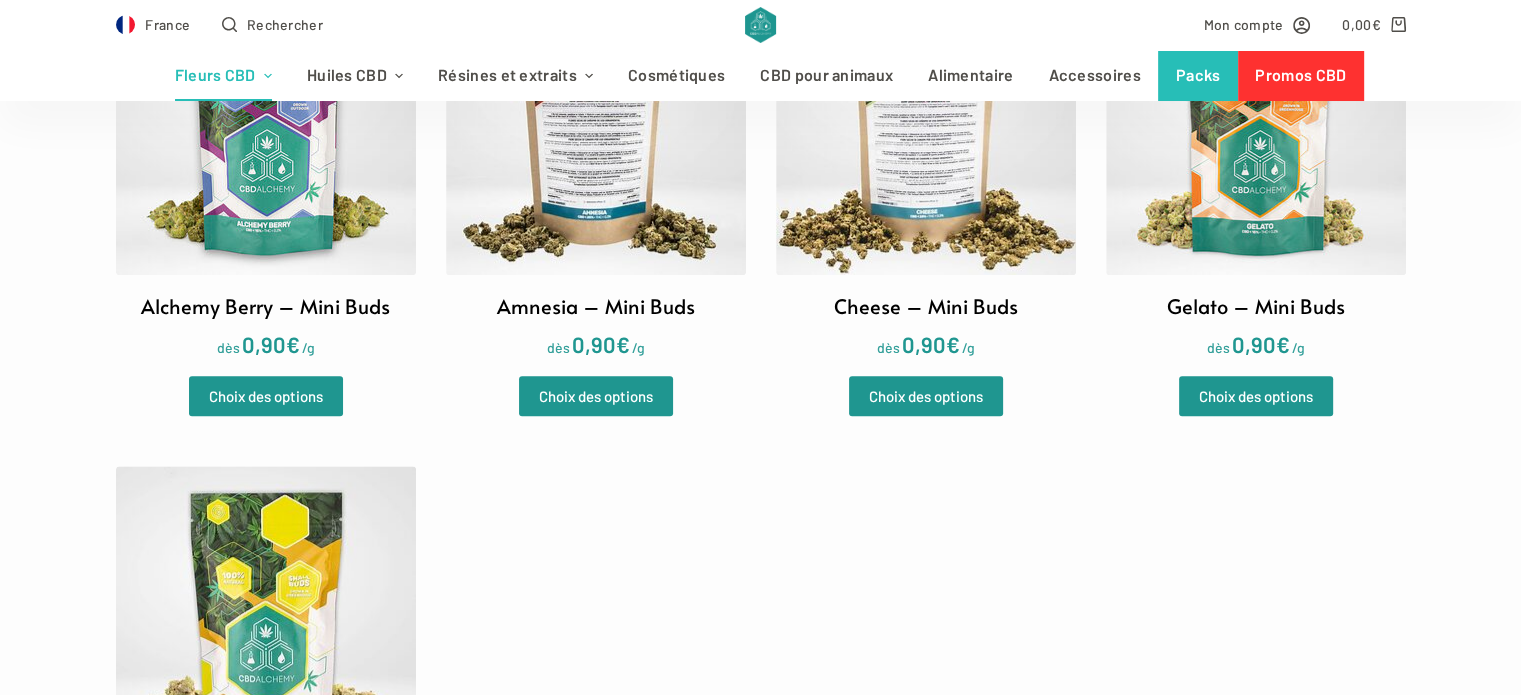 scroll, scrollTop: 800, scrollLeft: 0, axis: vertical 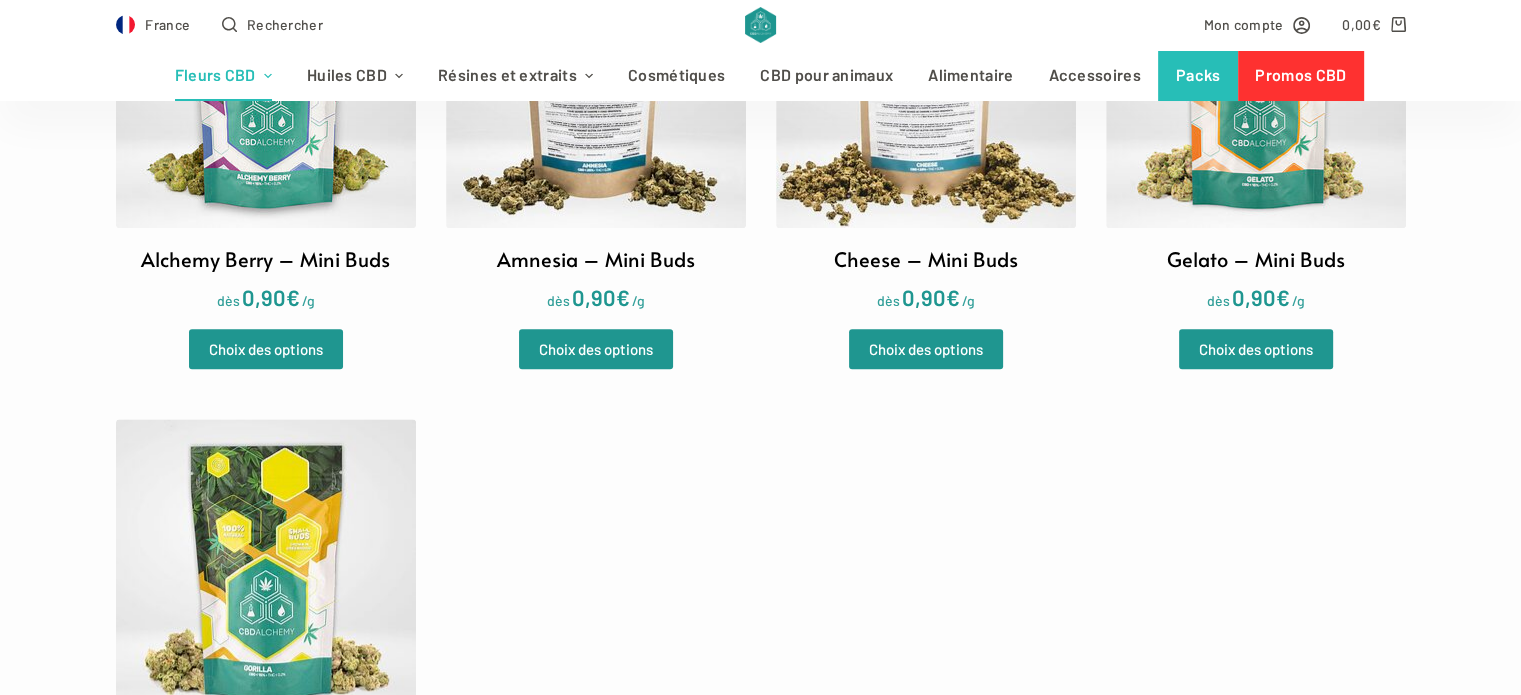 click at bounding box center (266, 569) 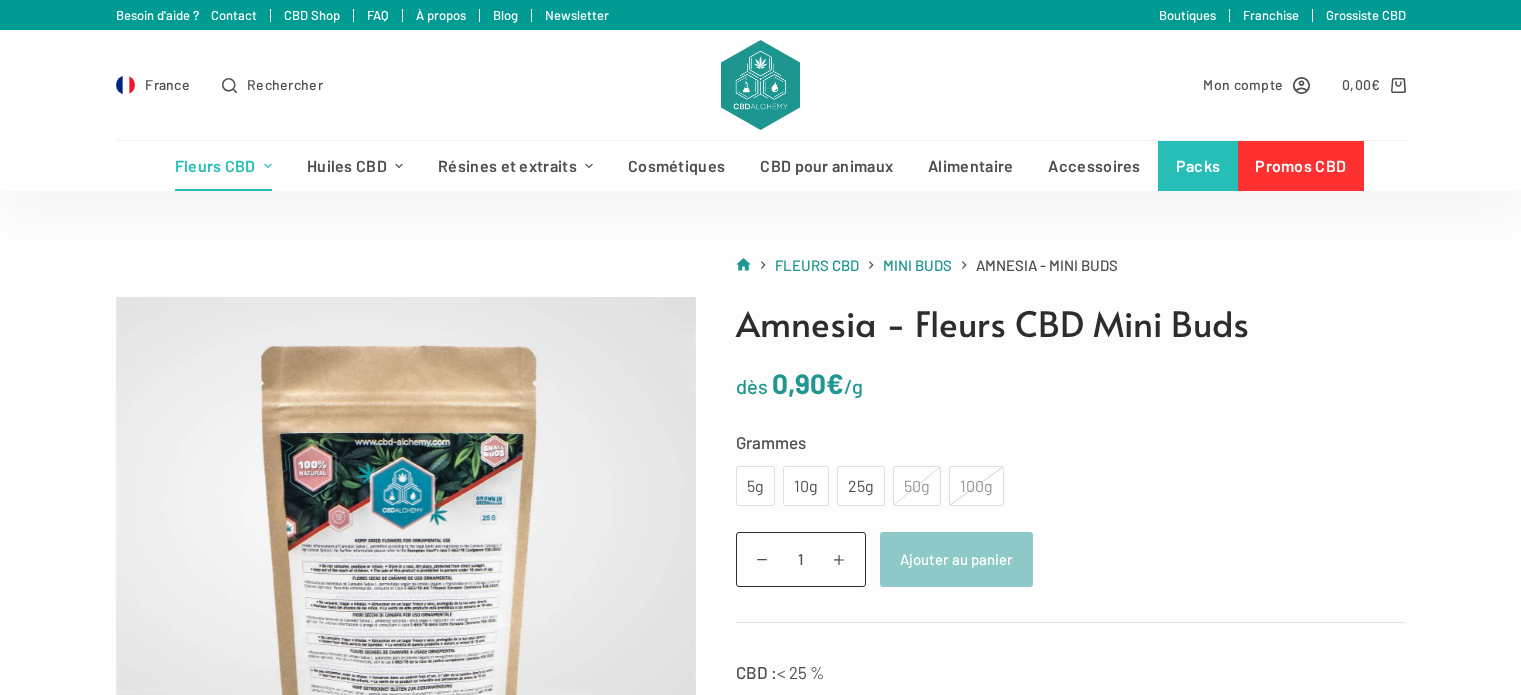 scroll, scrollTop: 0, scrollLeft: 0, axis: both 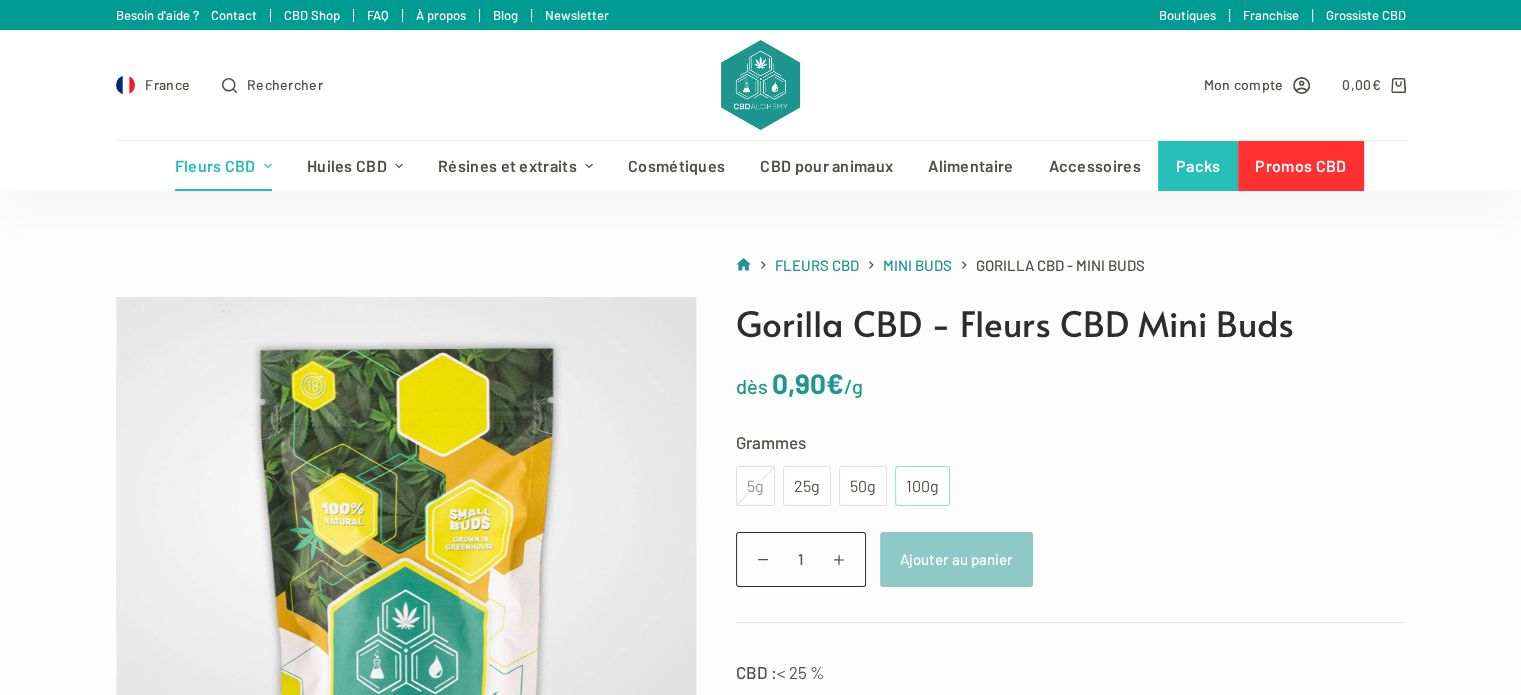 click on "100g" 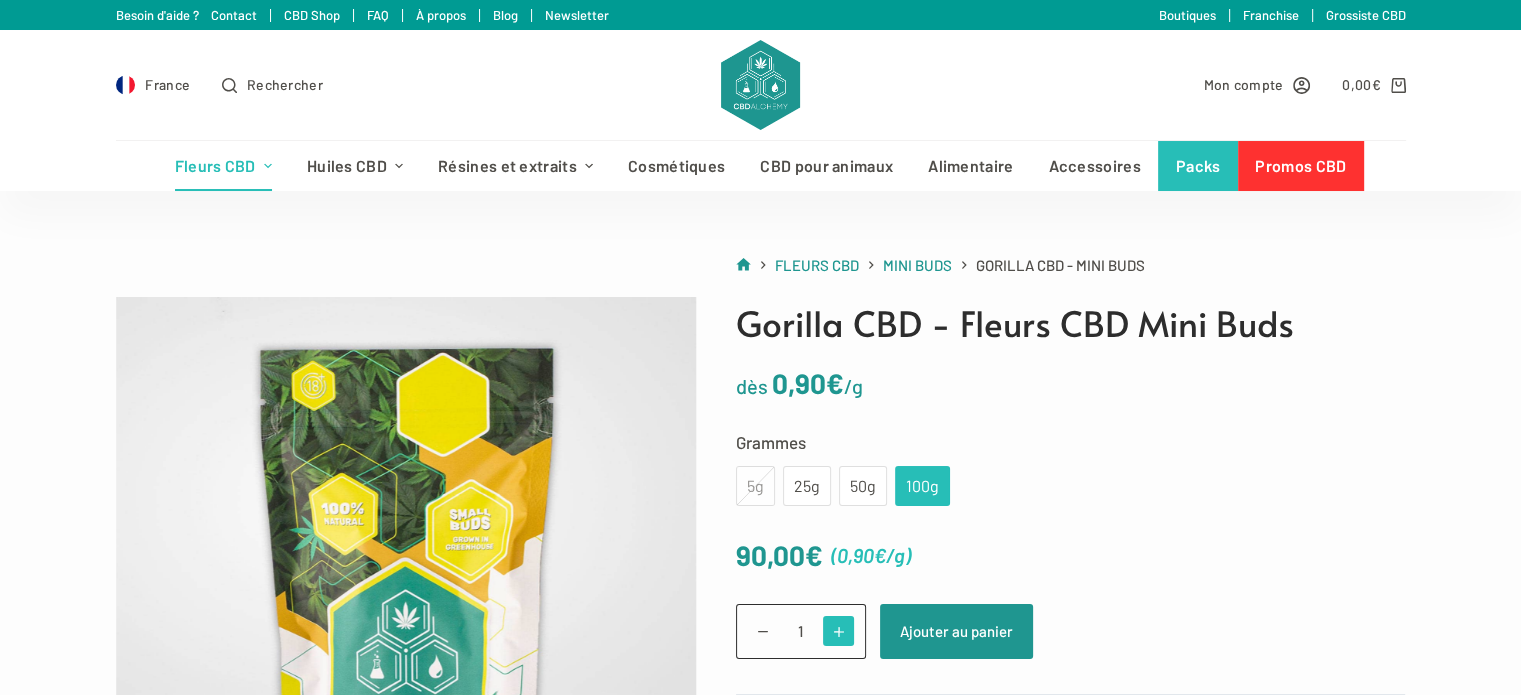 click 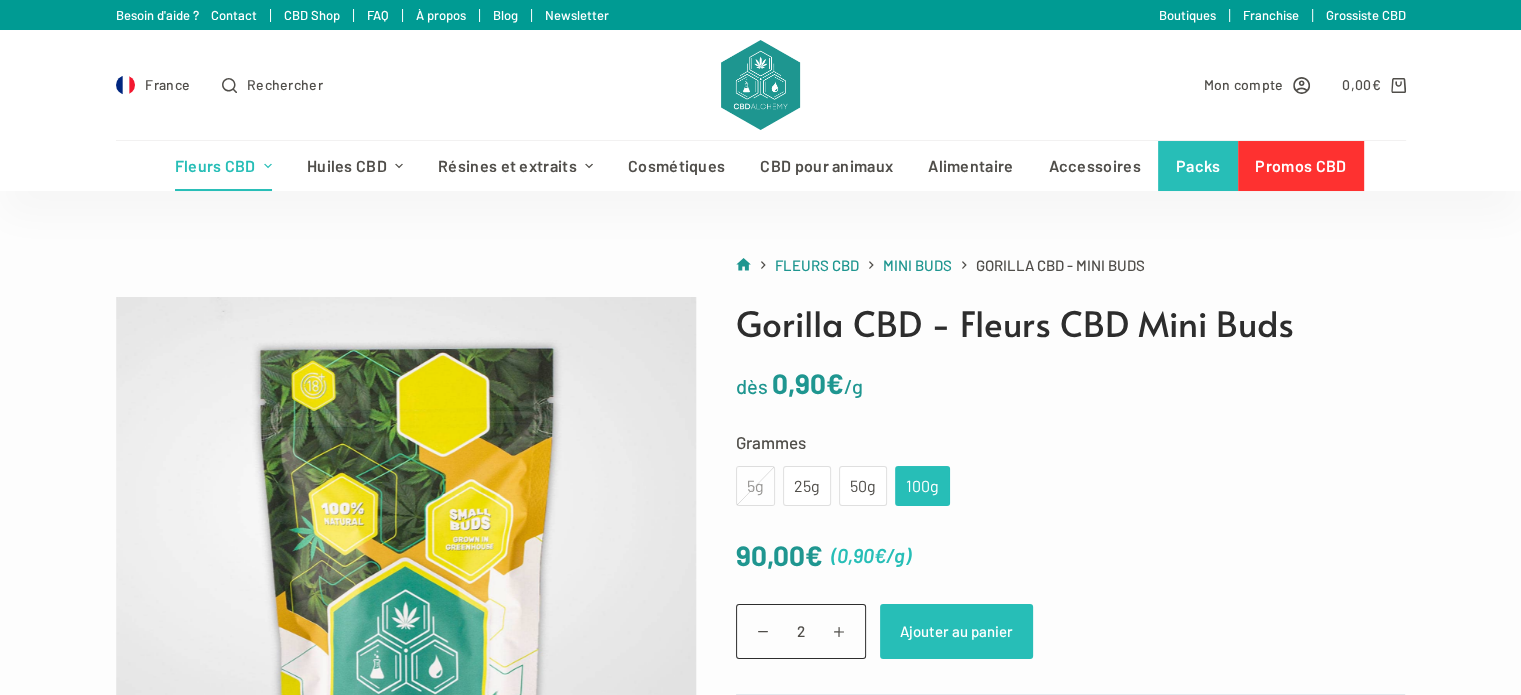 click on "Ajouter au panier" 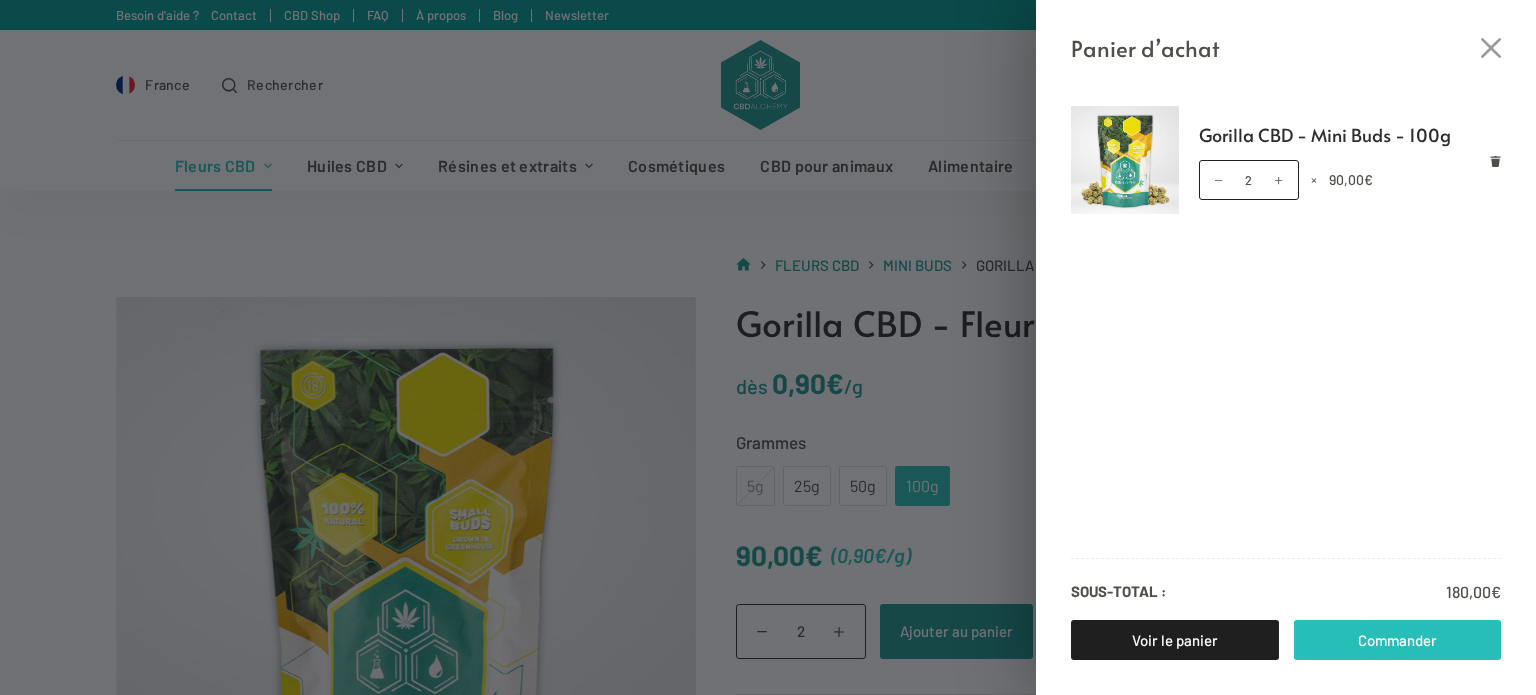 click on "Commander" at bounding box center [1398, 640] 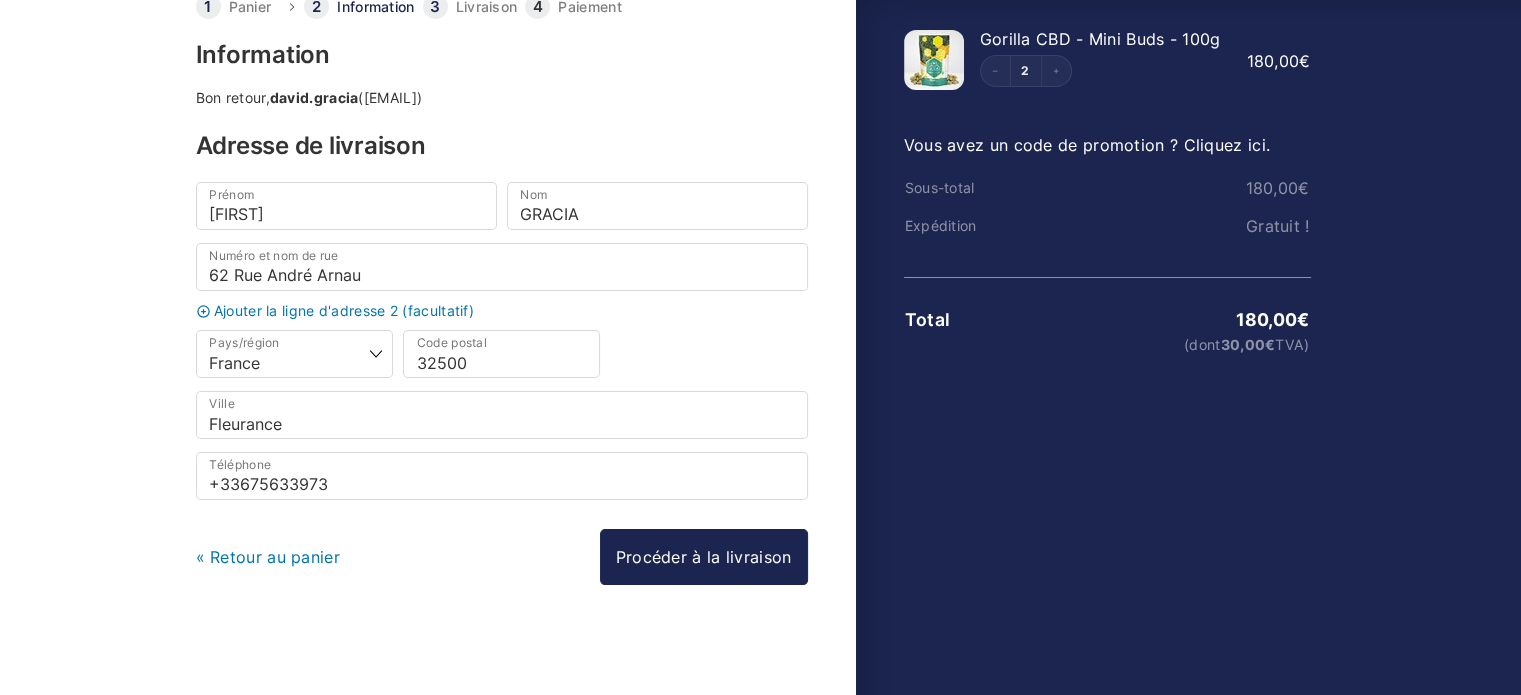 scroll, scrollTop: 20, scrollLeft: 0, axis: vertical 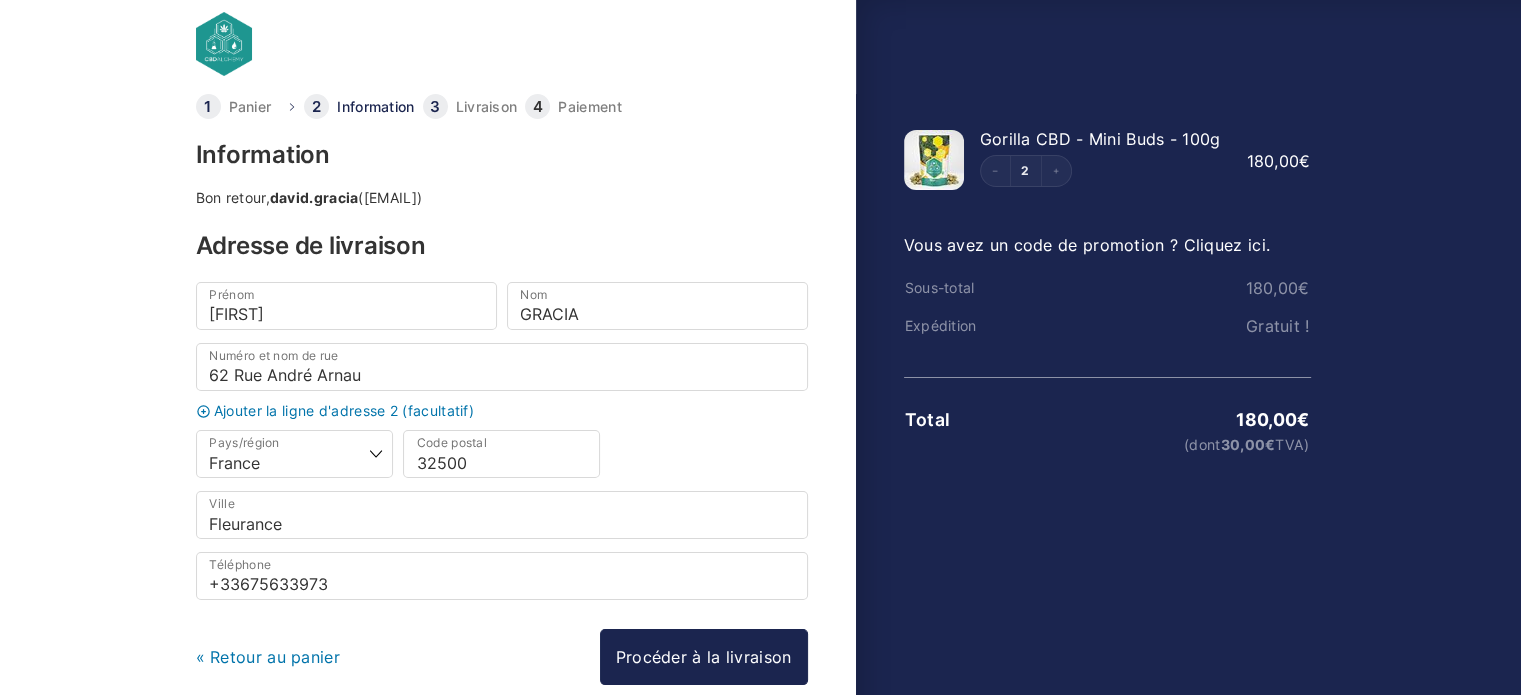 click on "Vous avez un code de promotion ? Cliquez ici." at bounding box center [1087, 245] 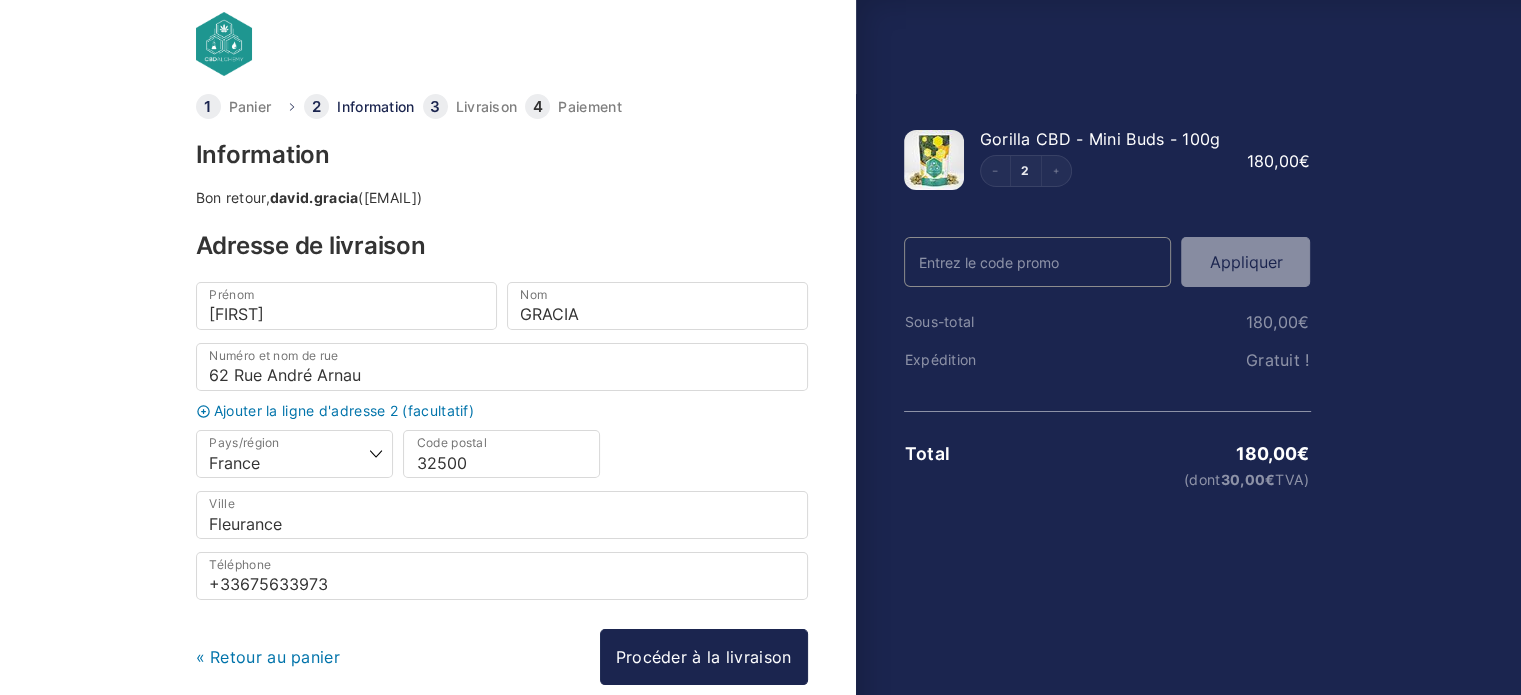 click on "Code promo" at bounding box center [1038, 262] 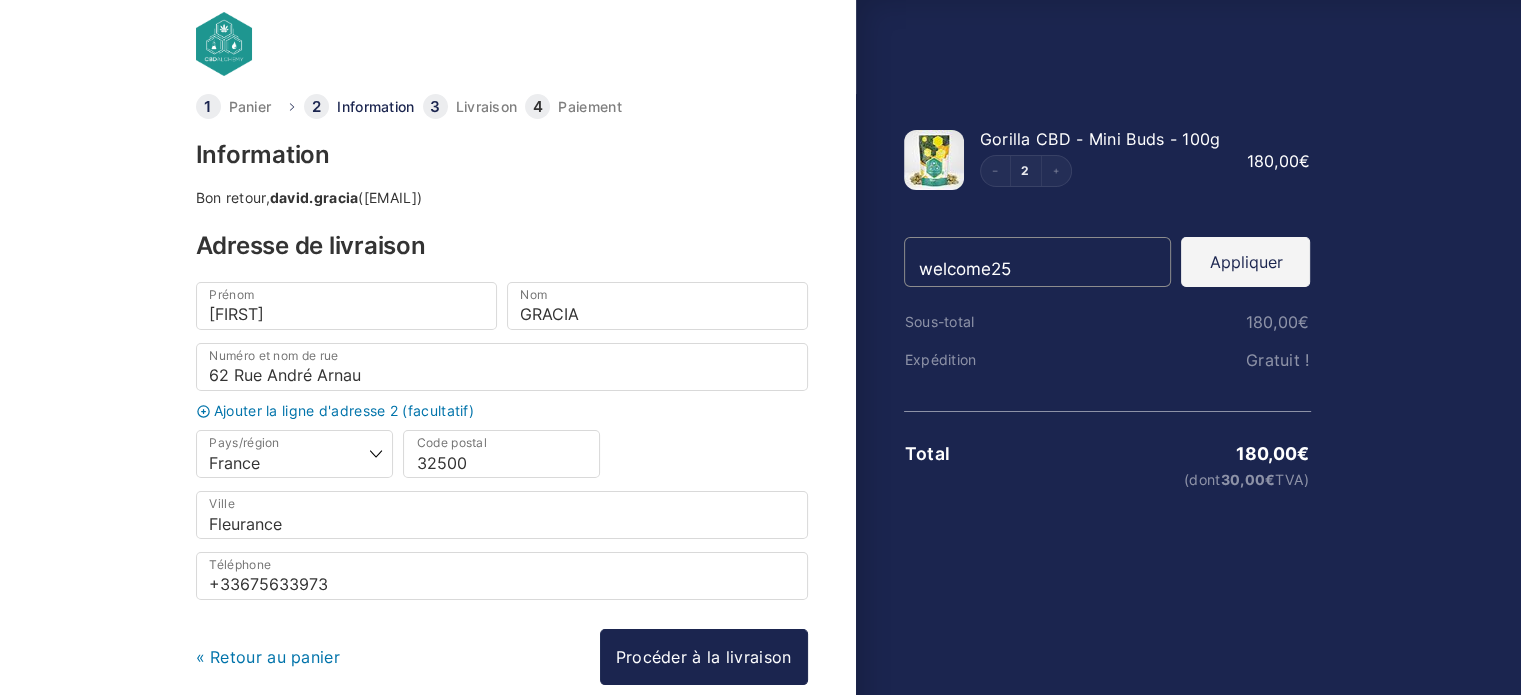 type on "welcome25" 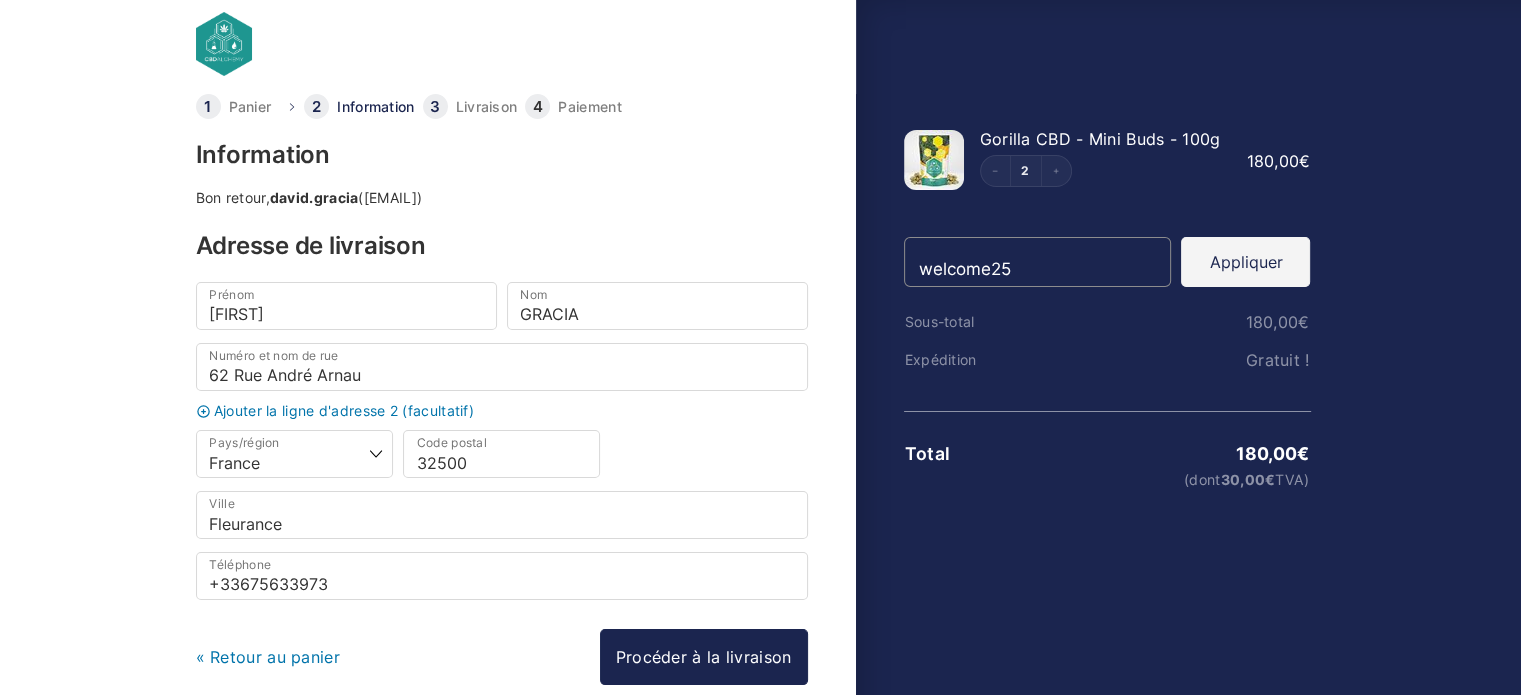 click on "Appliquer" at bounding box center (1245, 262) 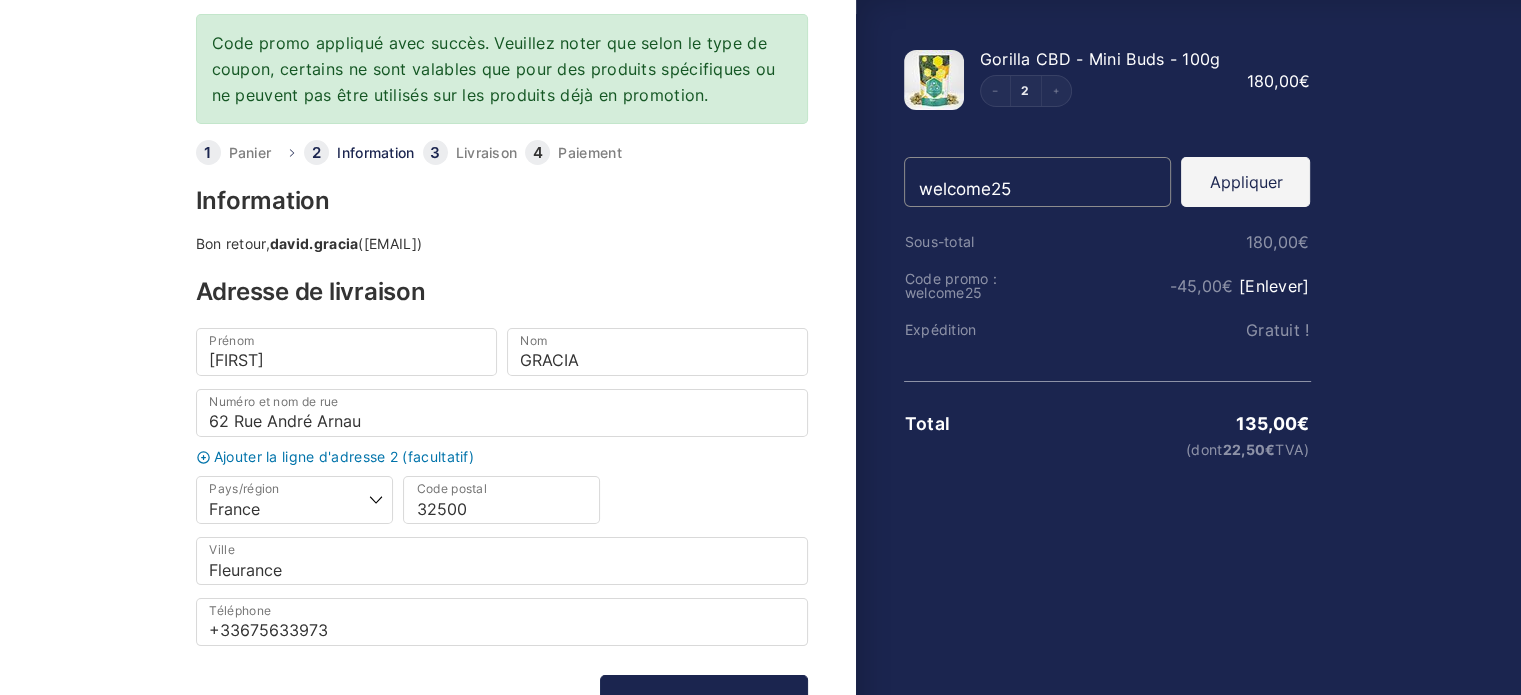 scroll, scrollTop: 200, scrollLeft: 0, axis: vertical 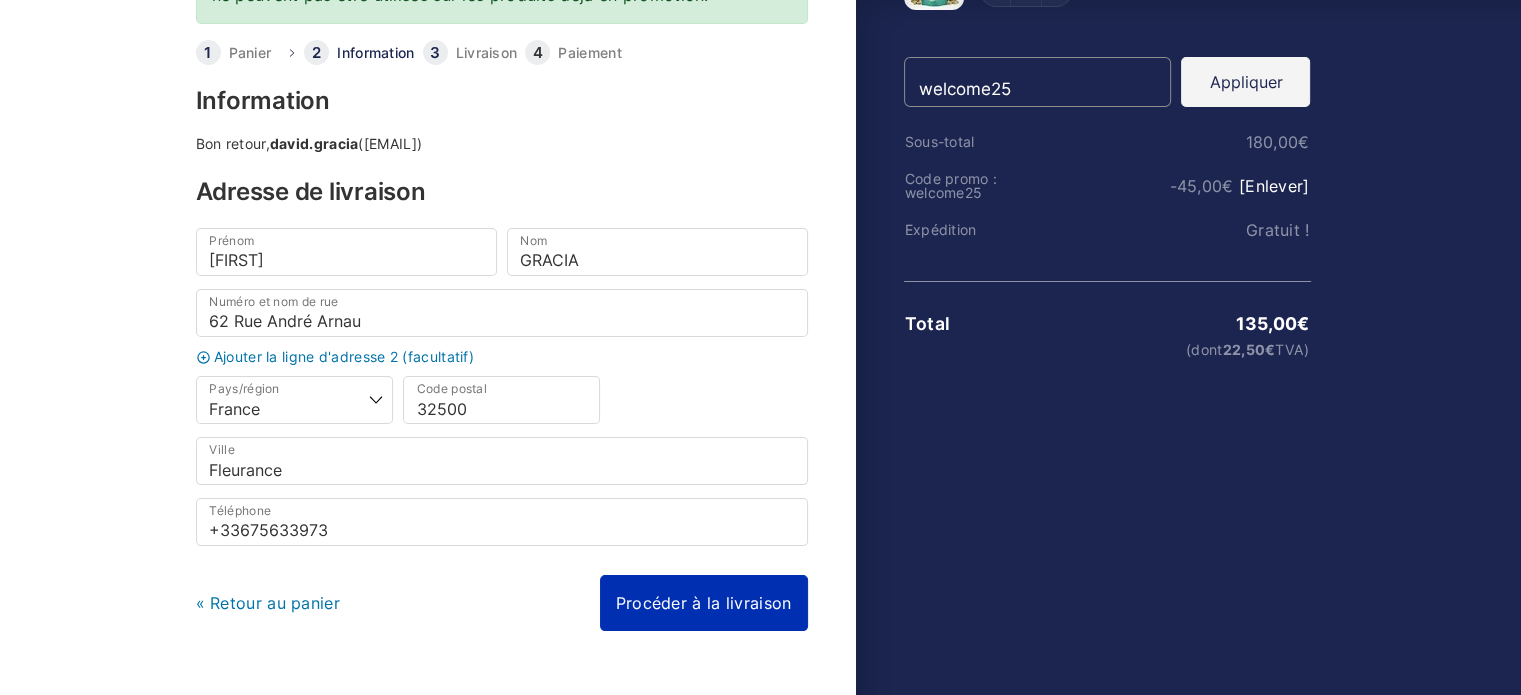 click on "Procéder à la livraison" at bounding box center (704, 603) 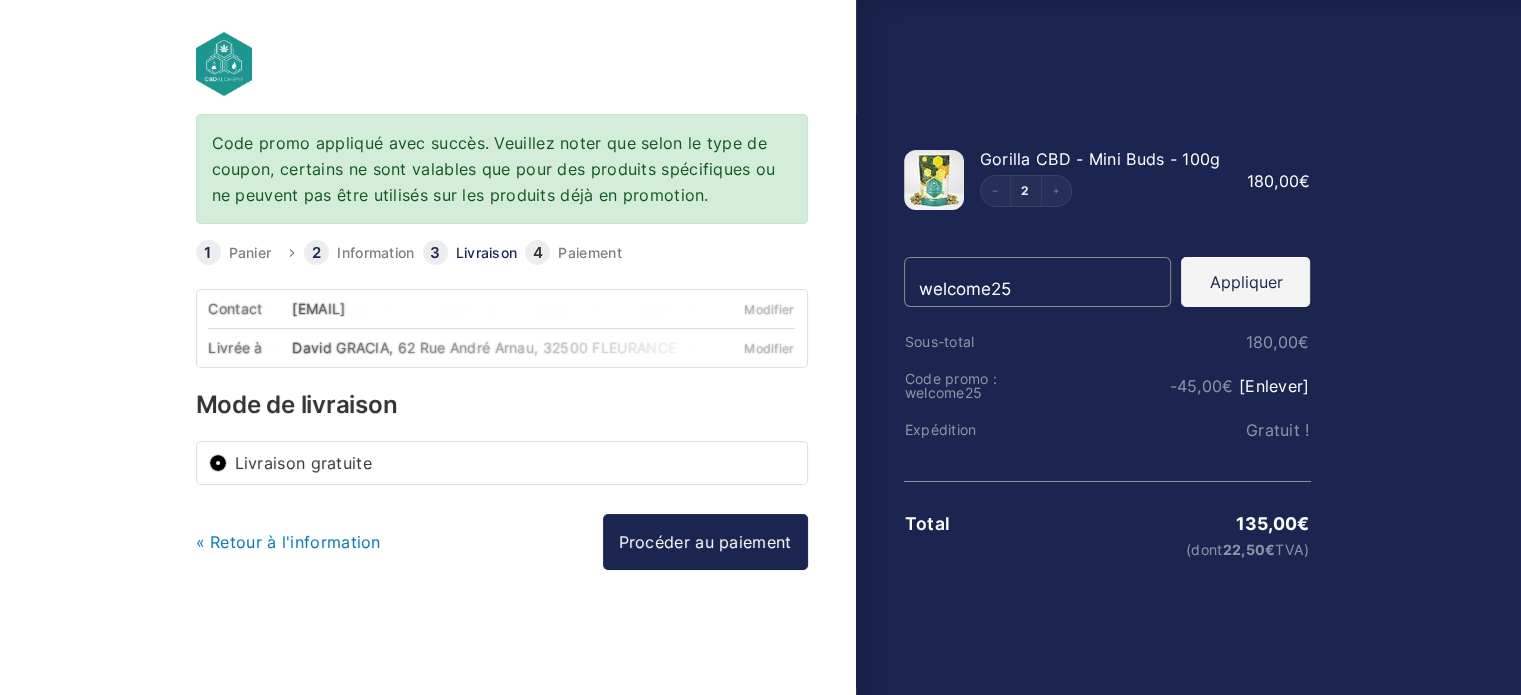 scroll, scrollTop: 0, scrollLeft: 0, axis: both 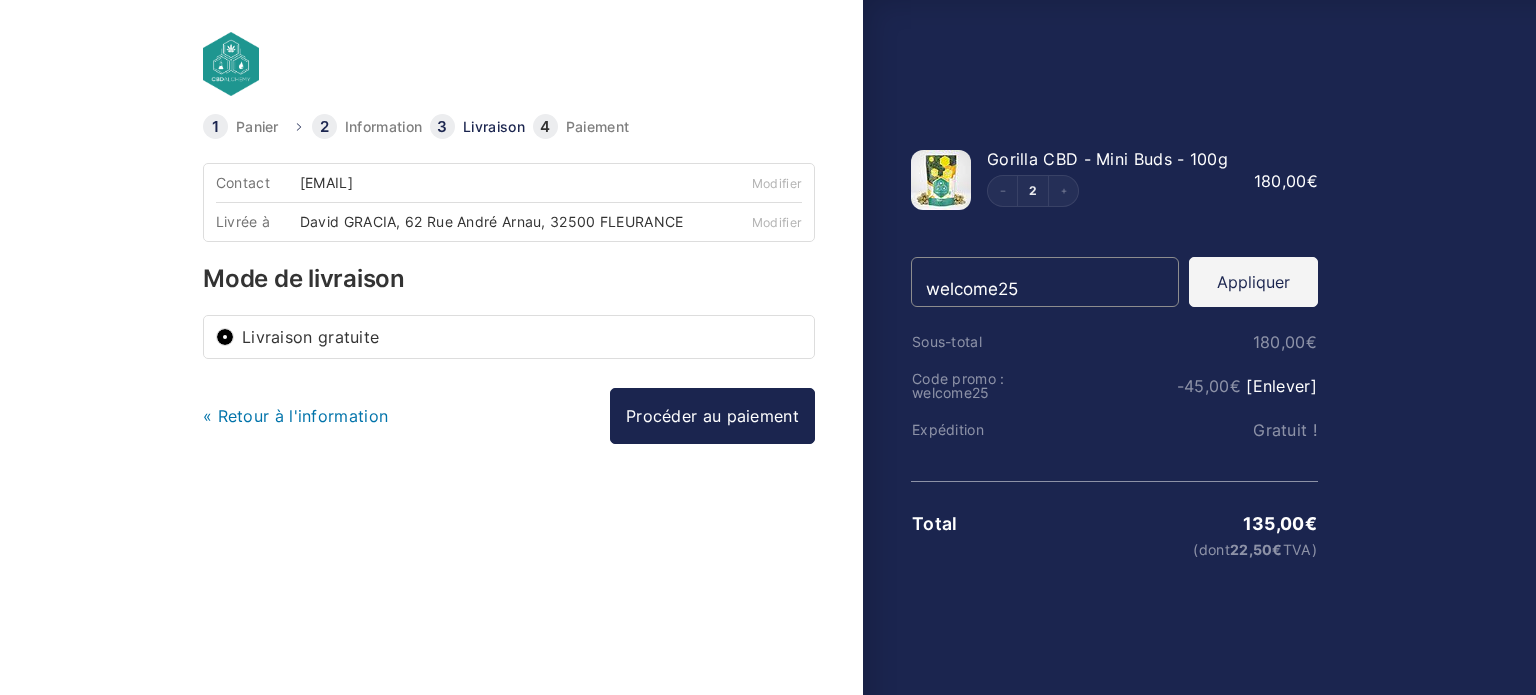 click on "Livraison gratuite" at bounding box center [509, 337] 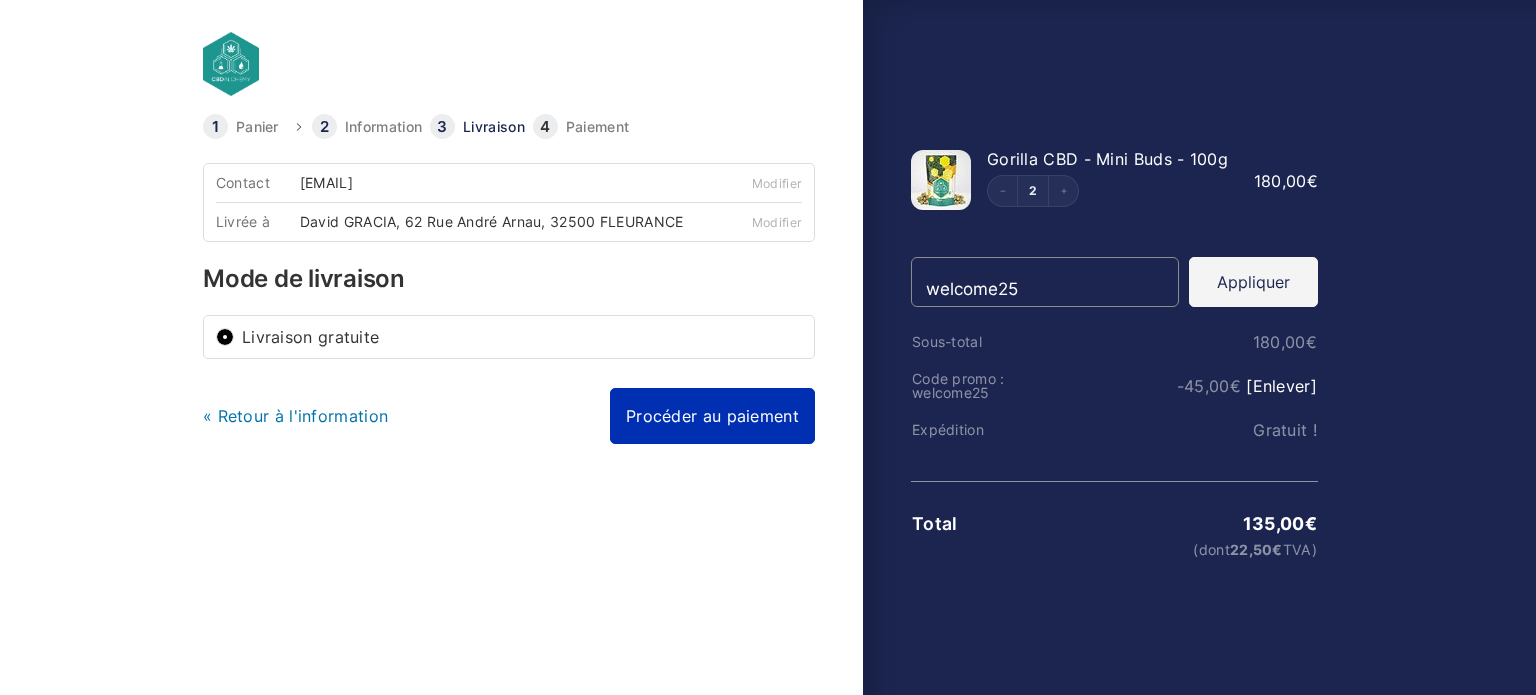 click on "Procéder au paiement" at bounding box center (712, 416) 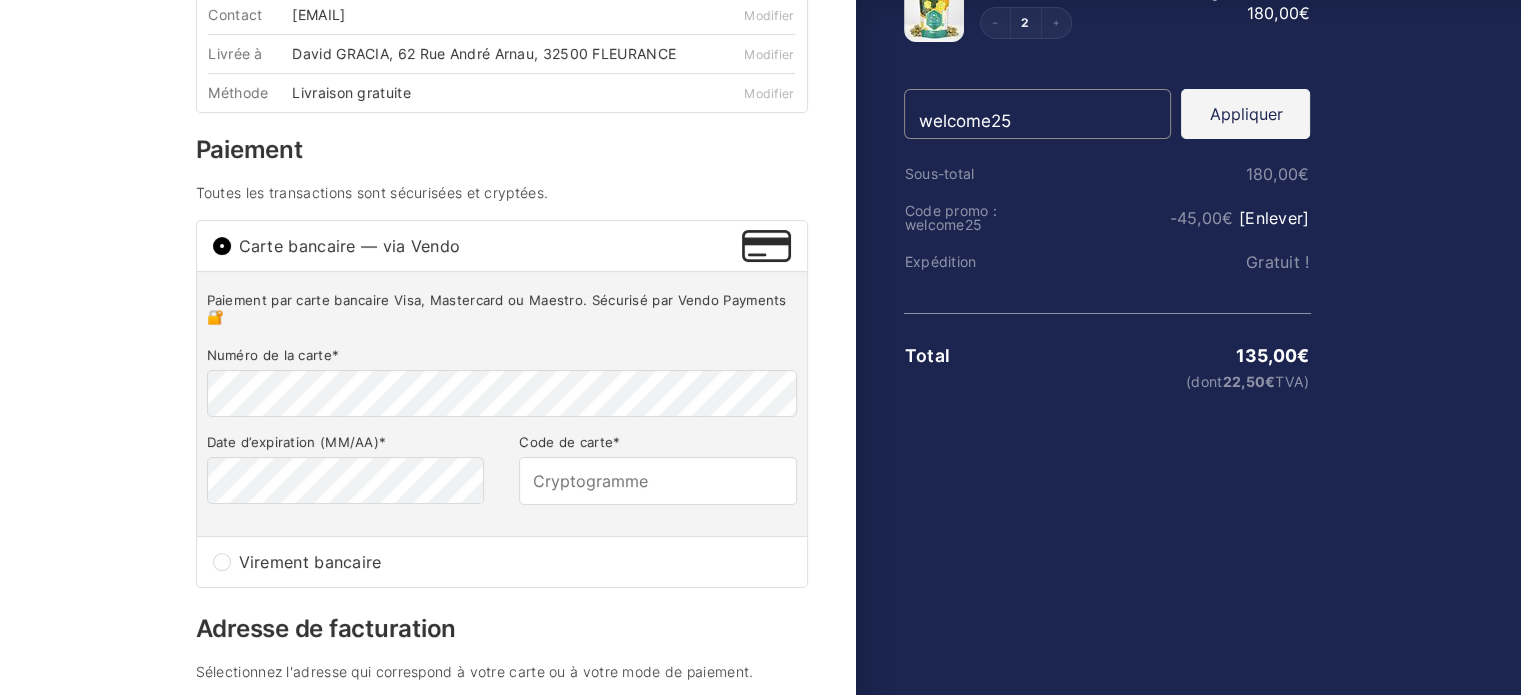 scroll, scrollTop: 200, scrollLeft: 0, axis: vertical 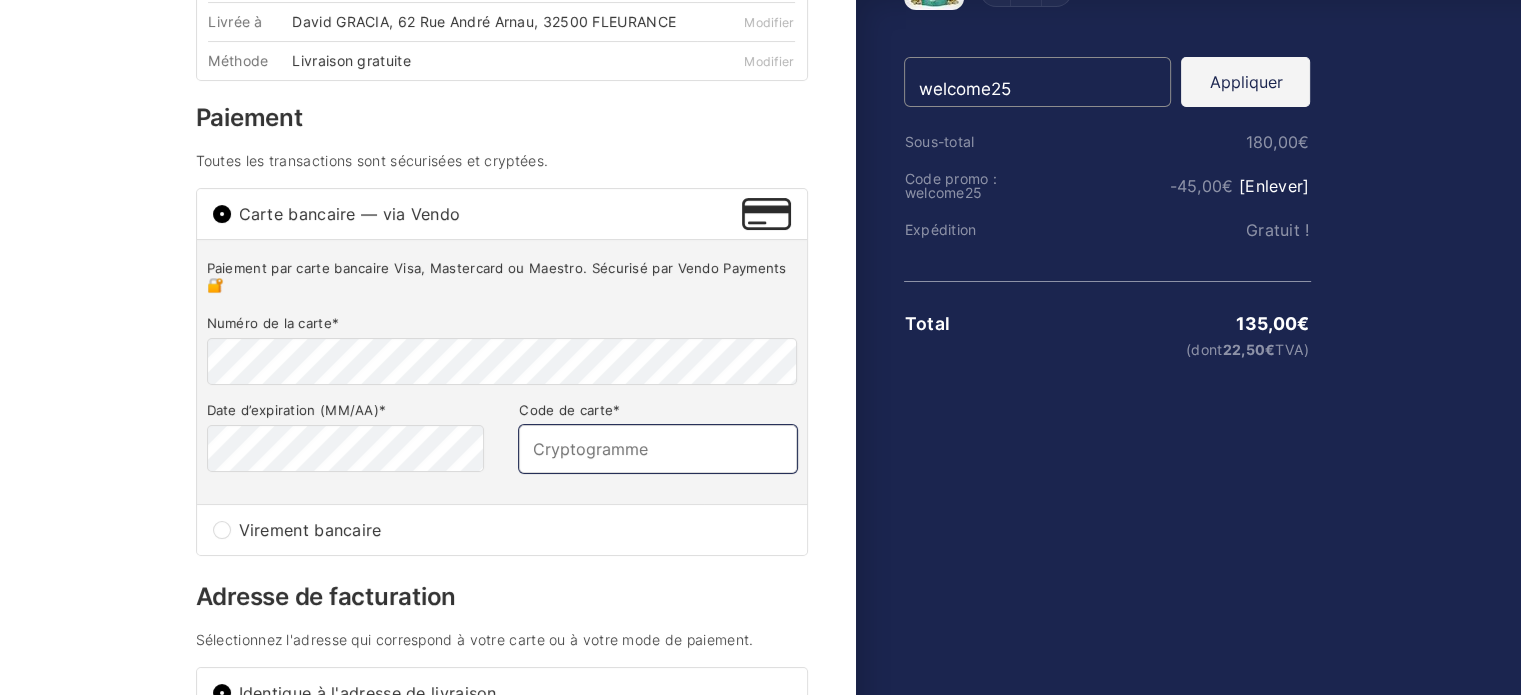 type on "522" 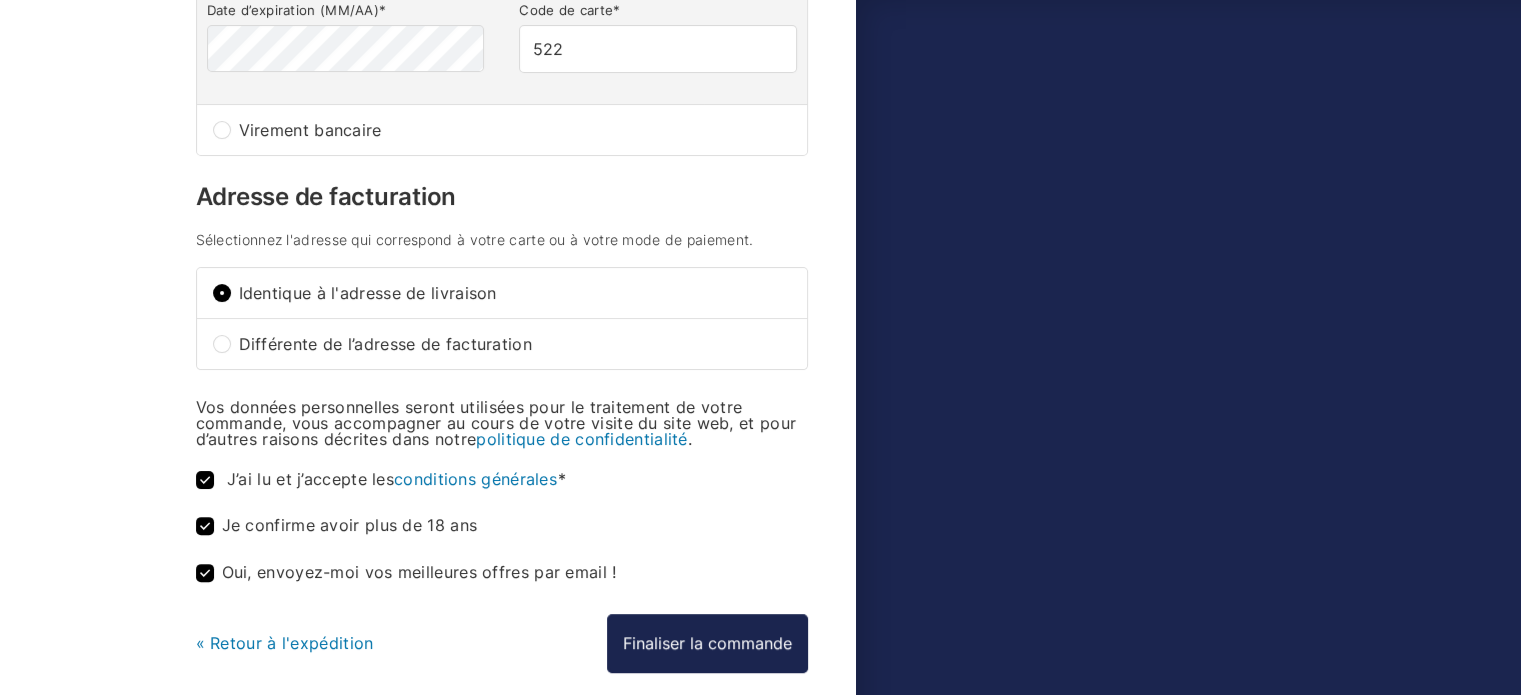 scroll, scrollTop: 690, scrollLeft: 0, axis: vertical 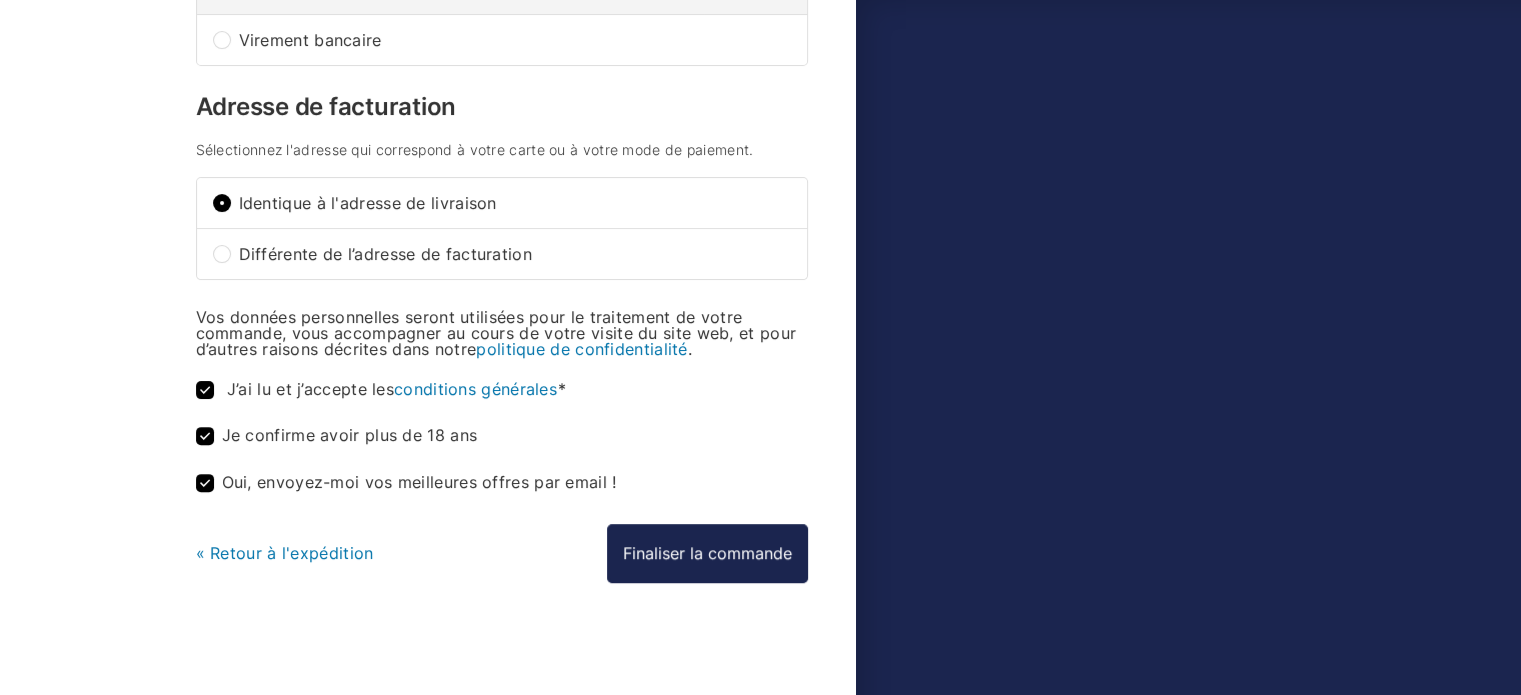 click on "Oui, envoyez-moi vos meilleures offres par email !  (facultatif)" at bounding box center (205, 483) 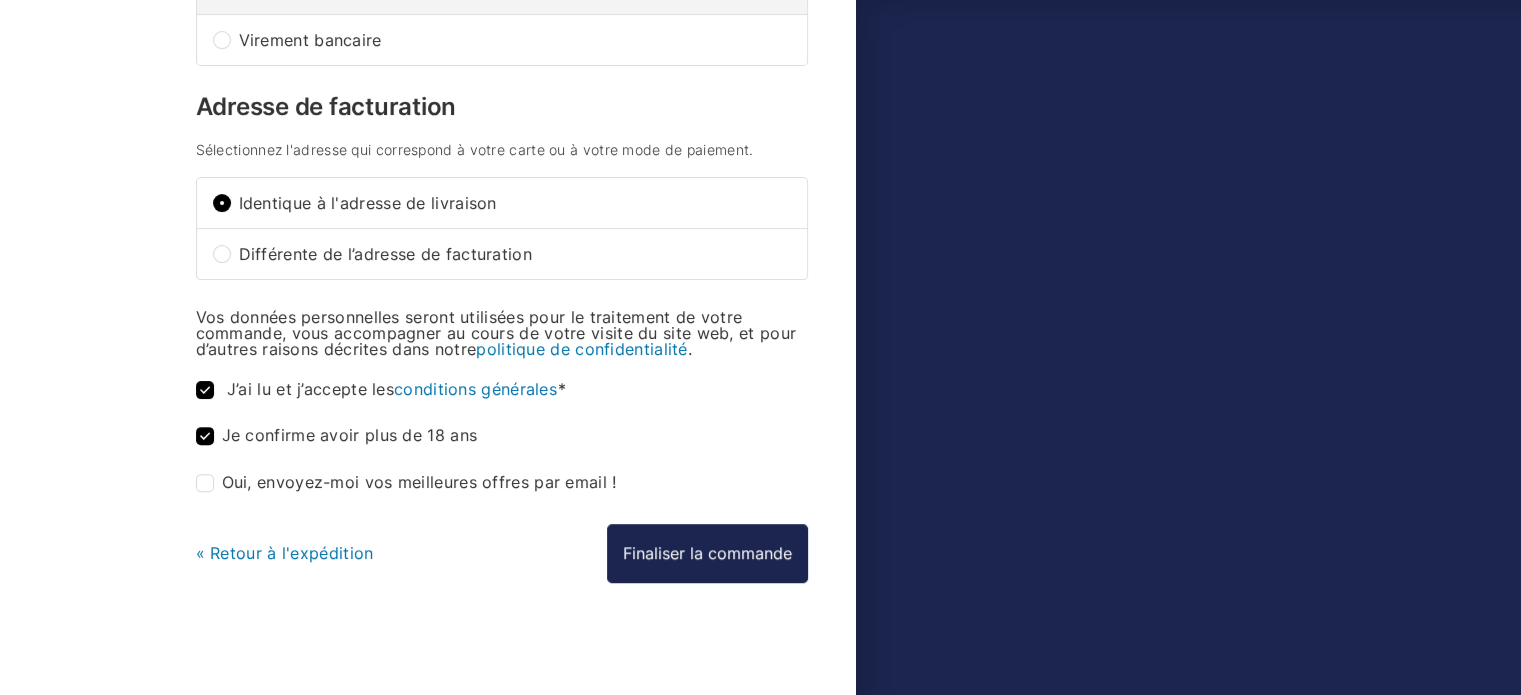 click on "Oui, envoyez-moi vos meilleures offres par email !  (facultatif)" at bounding box center [205, 483] 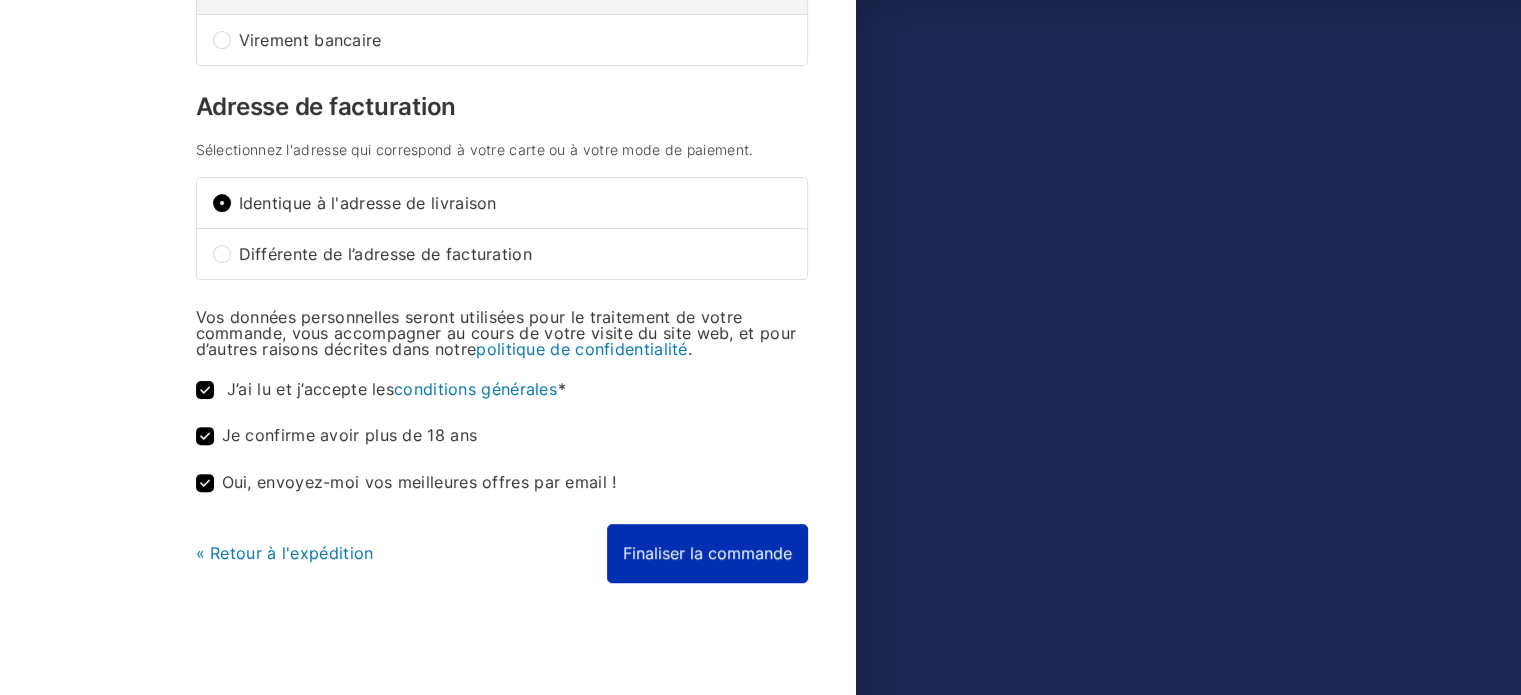 click on "Finaliser la commande" at bounding box center (707, 553) 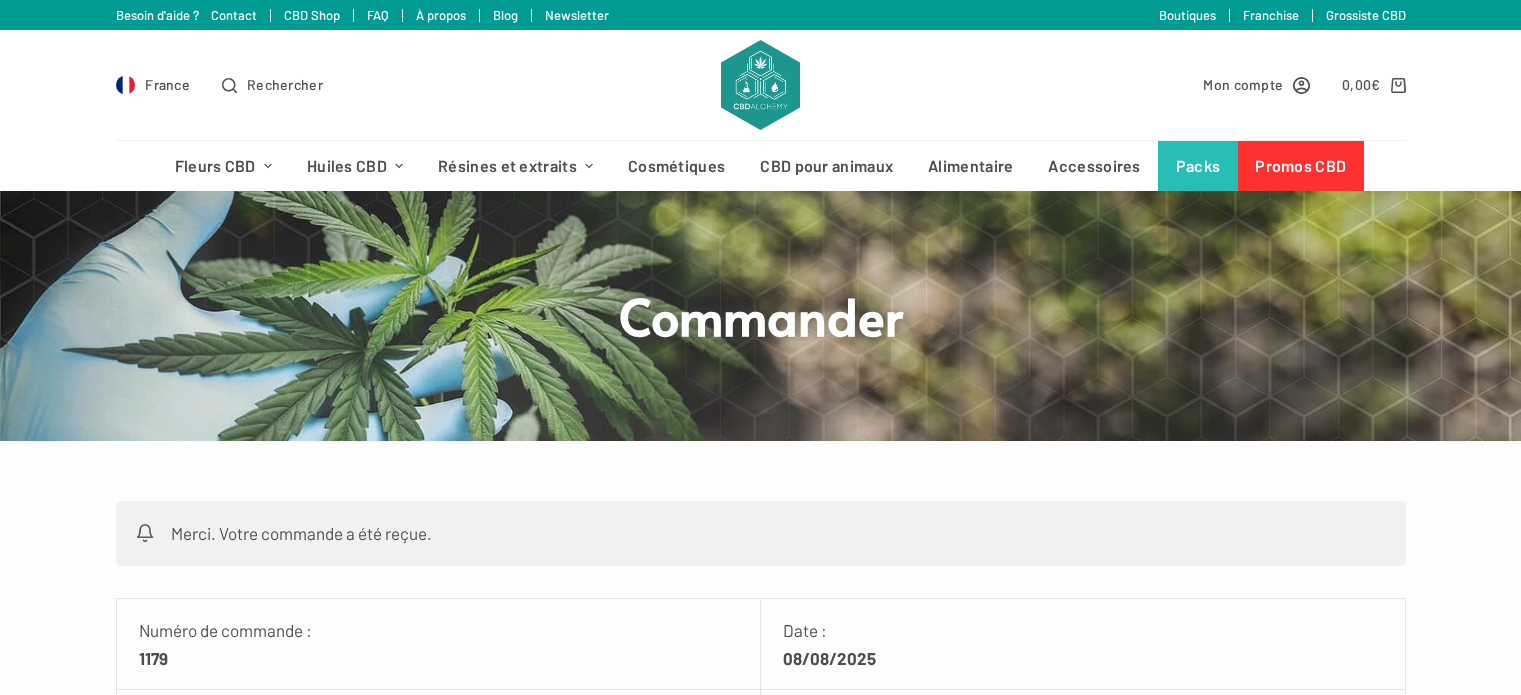 scroll, scrollTop: 0, scrollLeft: 0, axis: both 